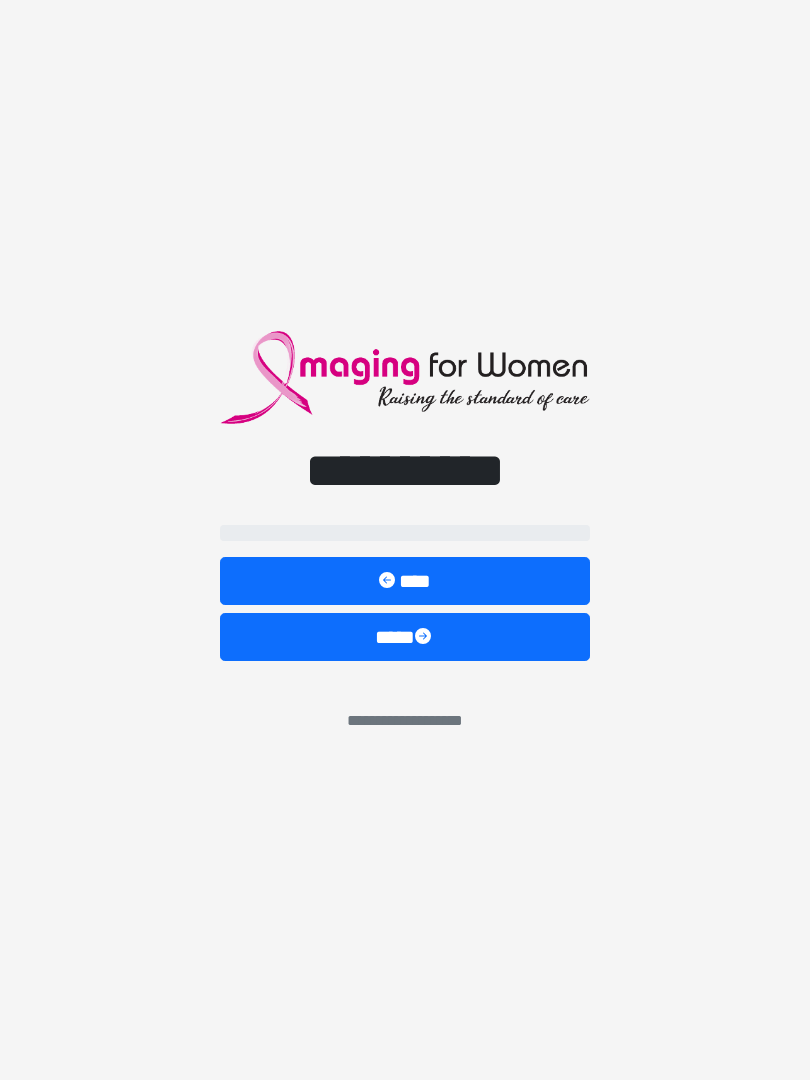 scroll, scrollTop: 0, scrollLeft: 0, axis: both 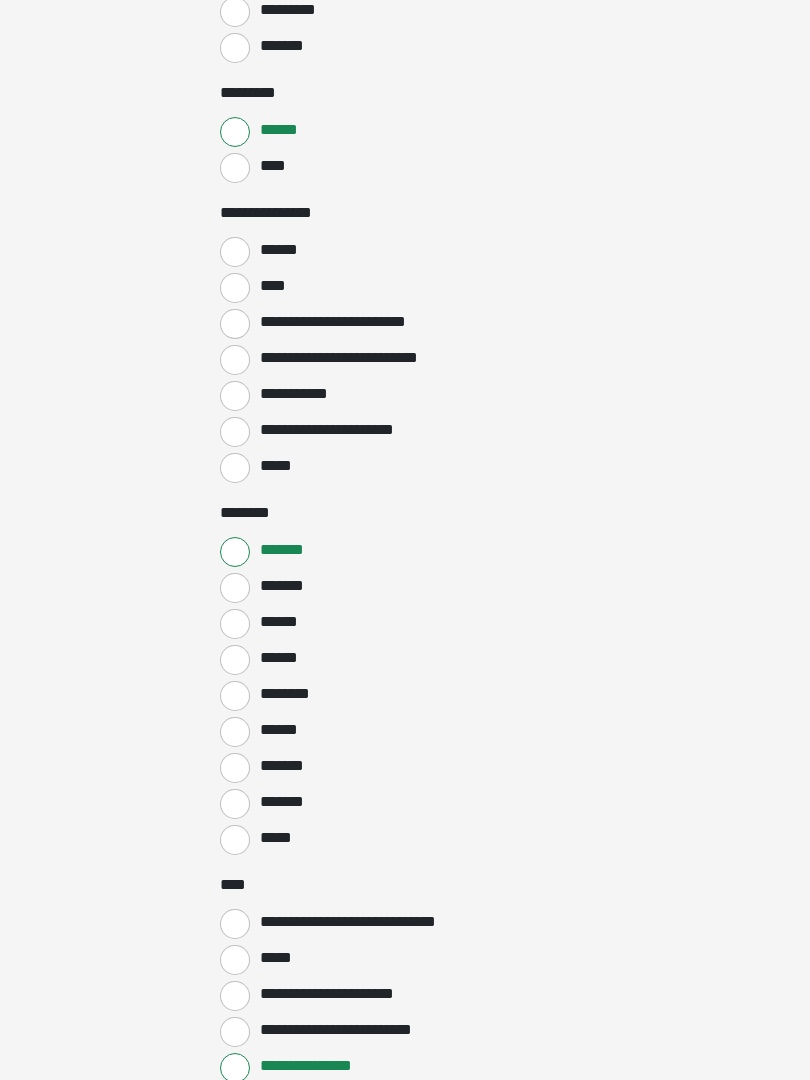 click on "******" at bounding box center [235, 252] 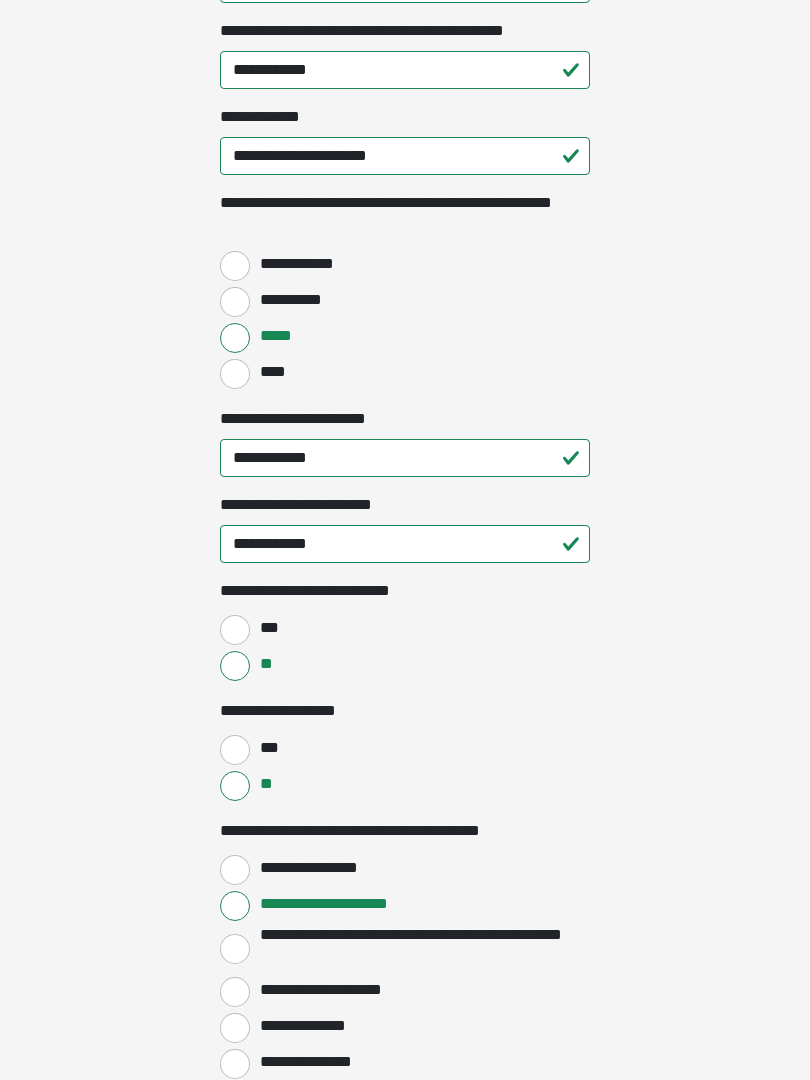 scroll, scrollTop: 2584, scrollLeft: 0, axis: vertical 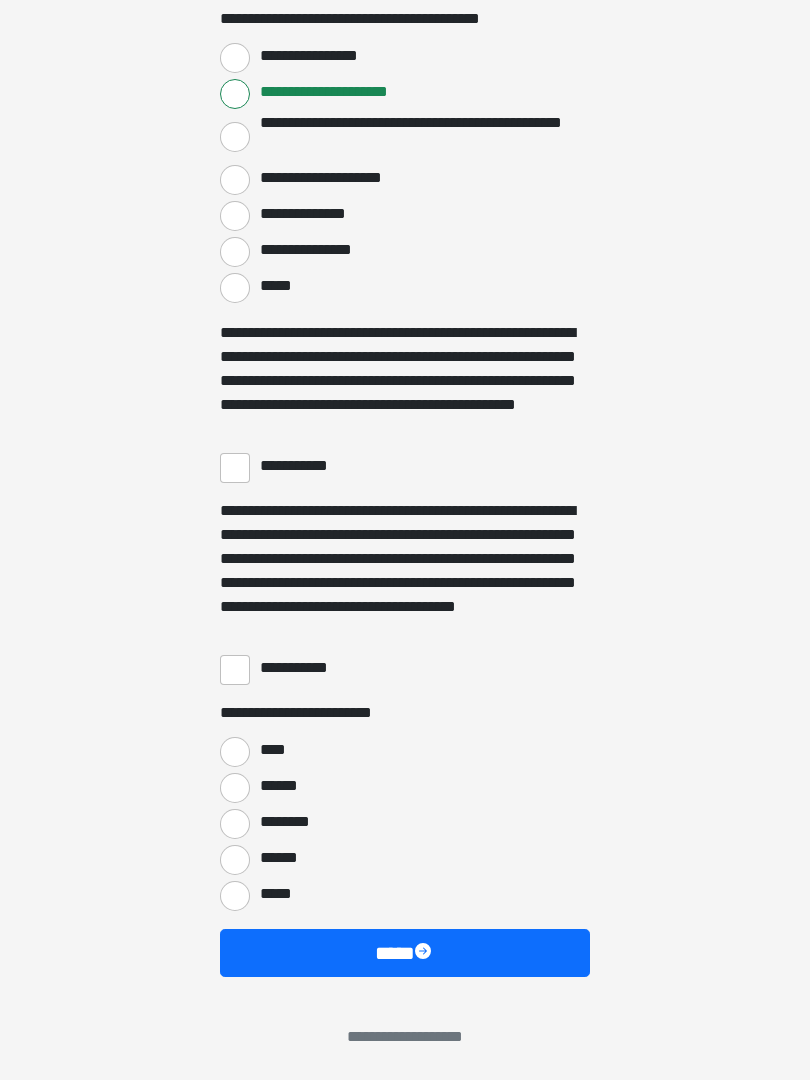 click on "**********" at bounding box center (235, 468) 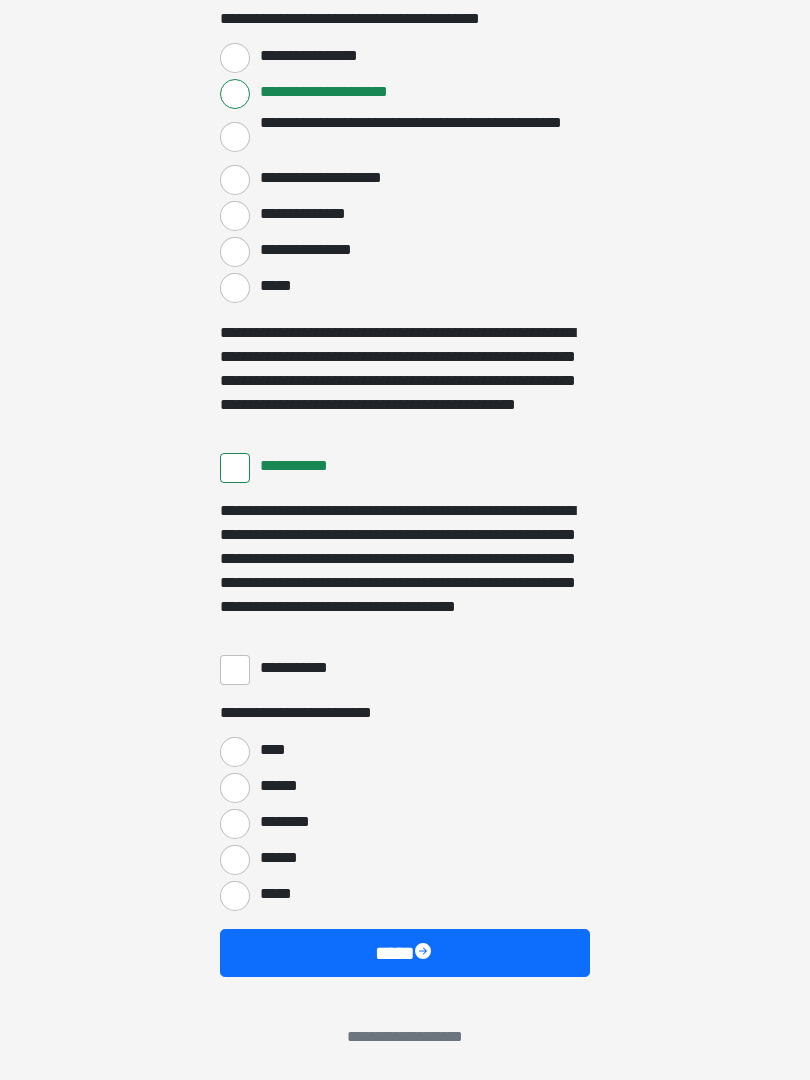 click on "**********" at bounding box center [235, 670] 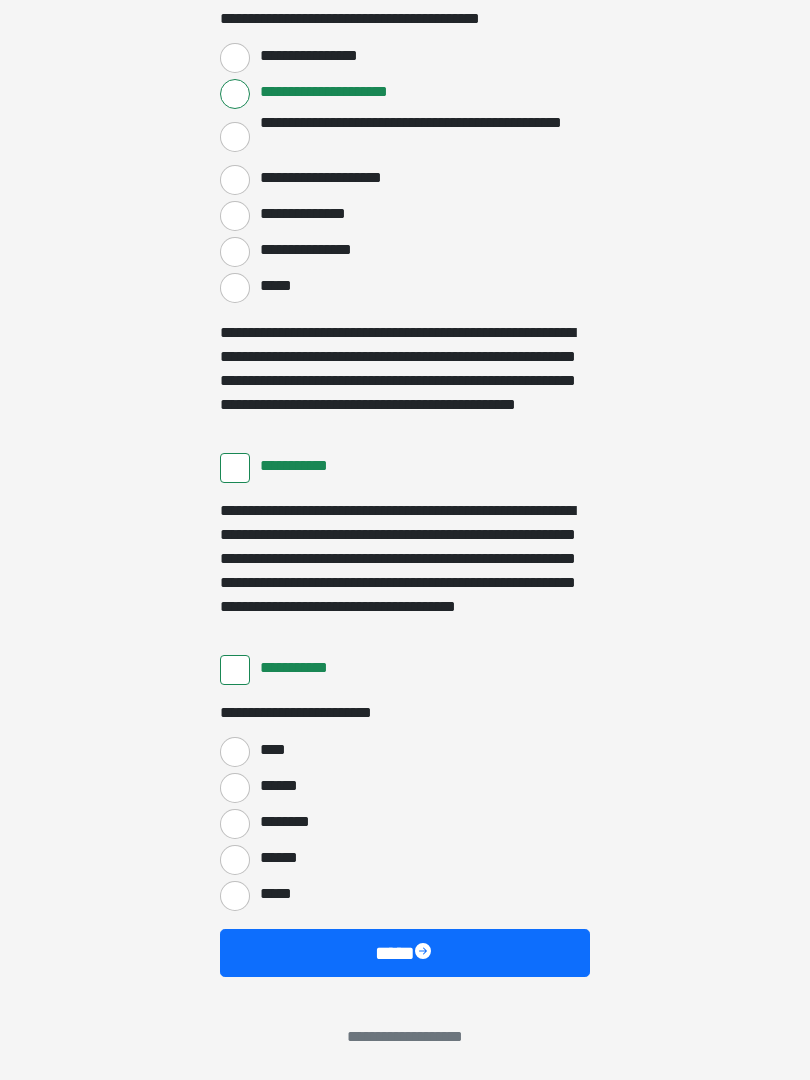click on "****" at bounding box center [235, 752] 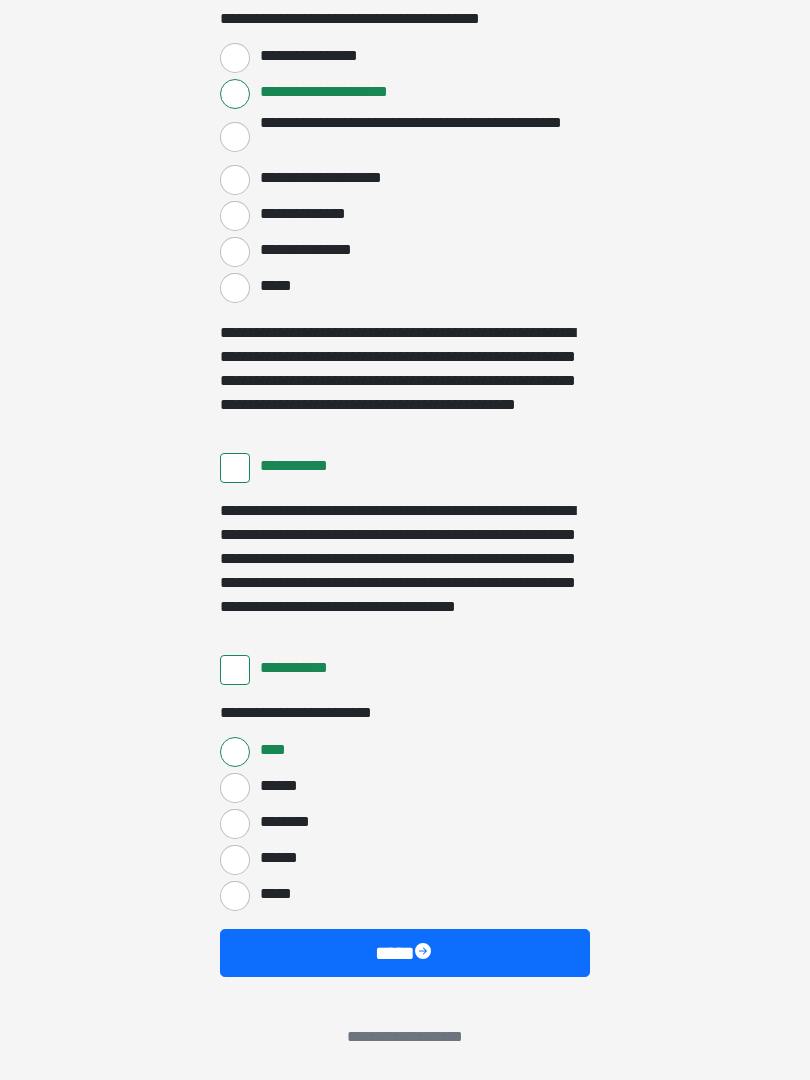 click on "****" at bounding box center [405, 953] 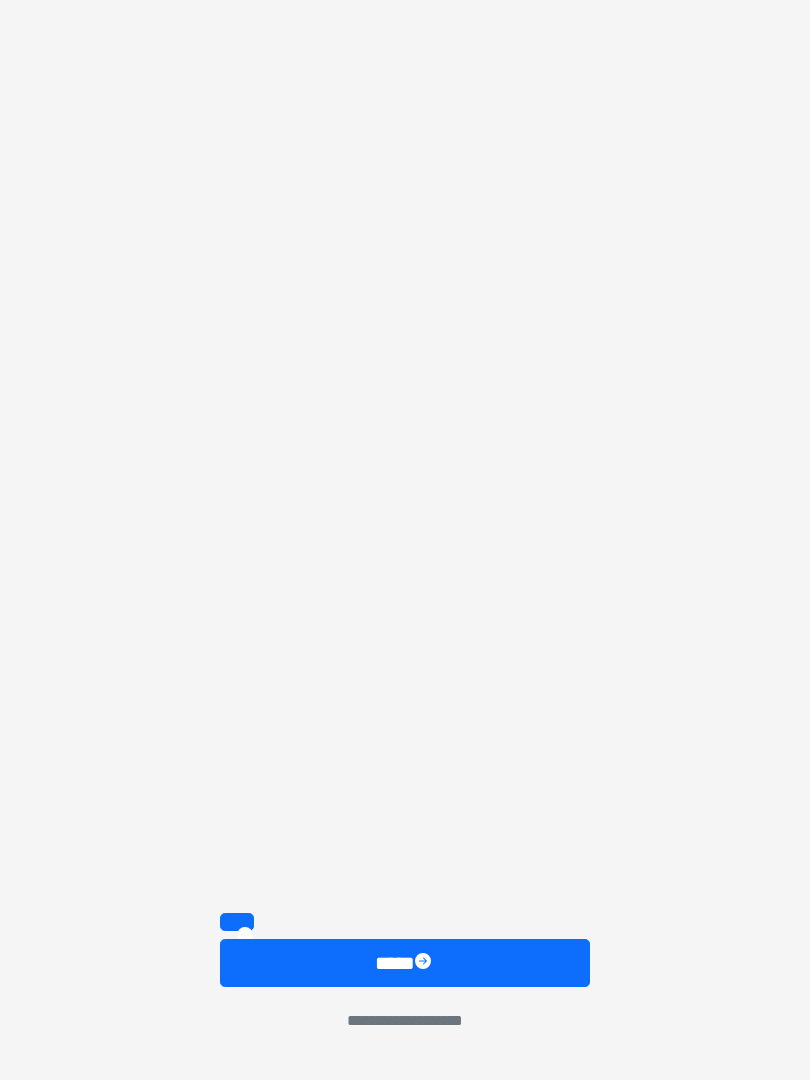 scroll, scrollTop: 2505, scrollLeft: 0, axis: vertical 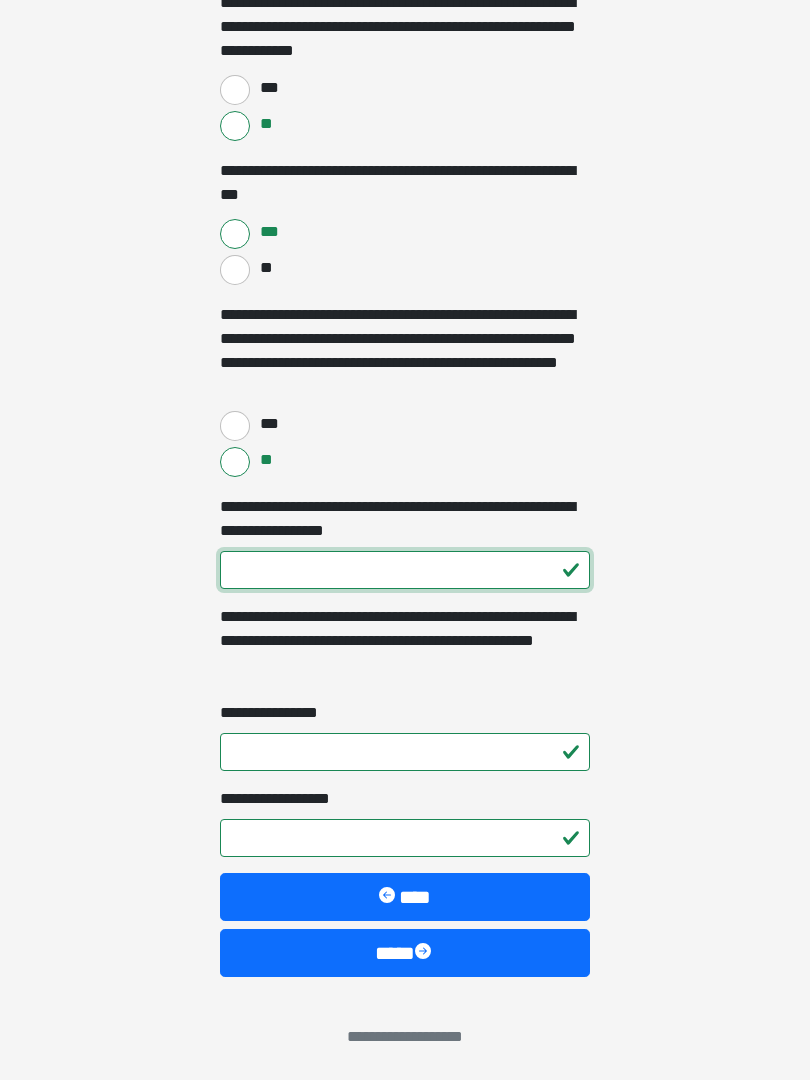 click on "**********" at bounding box center [405, 570] 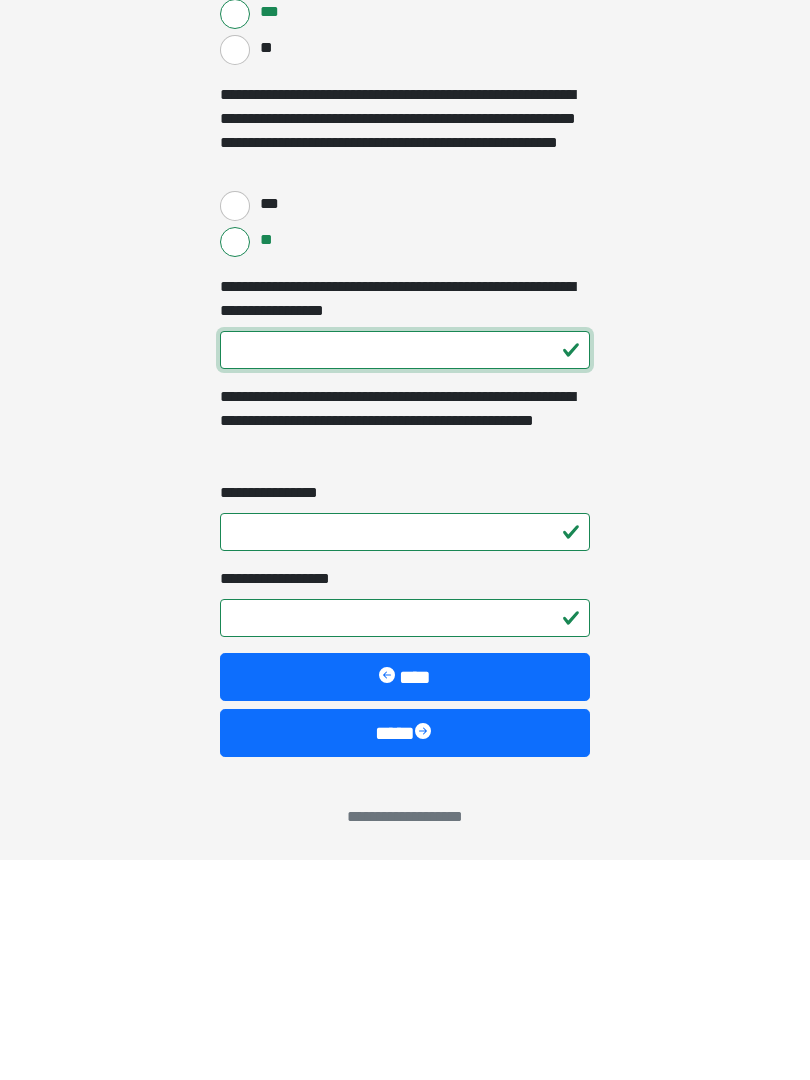 type on "***" 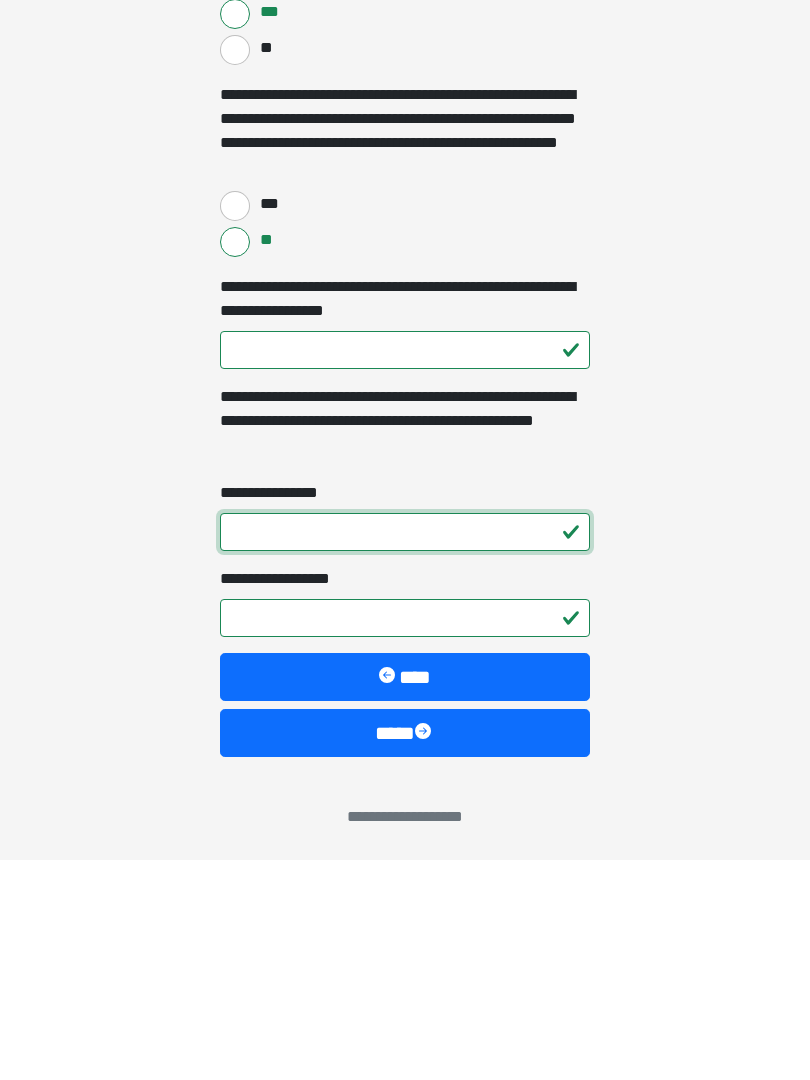 click on "**********" at bounding box center (405, 752) 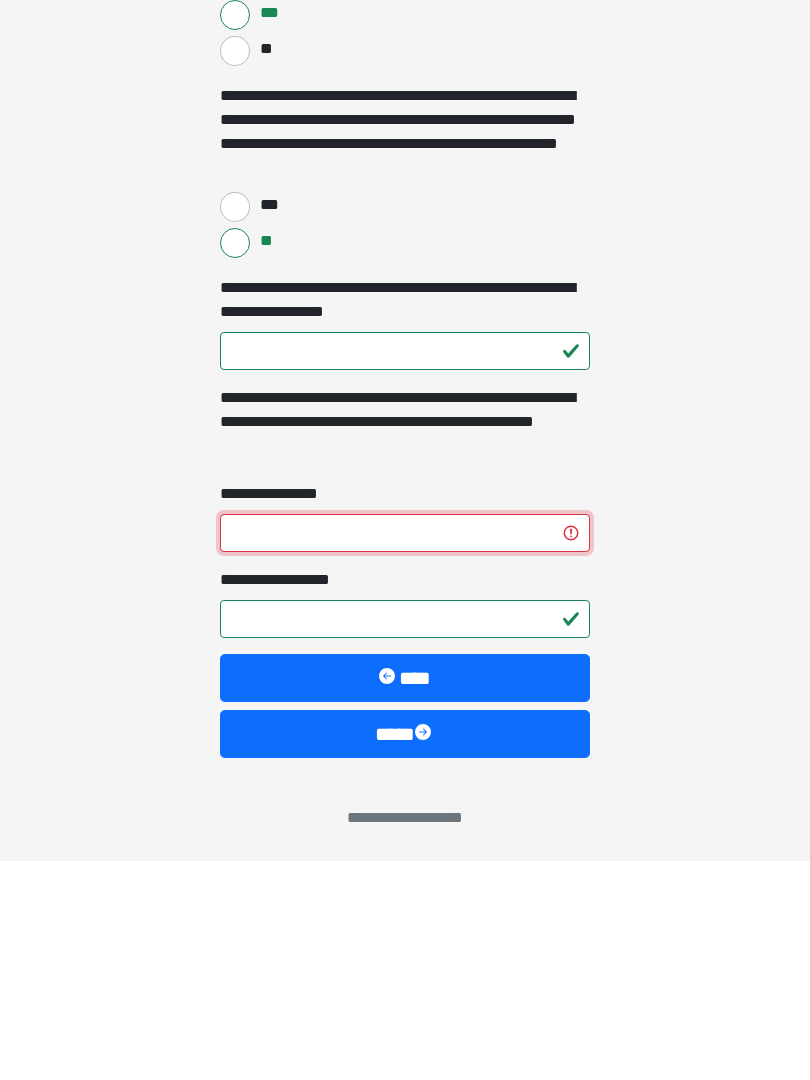type on "*" 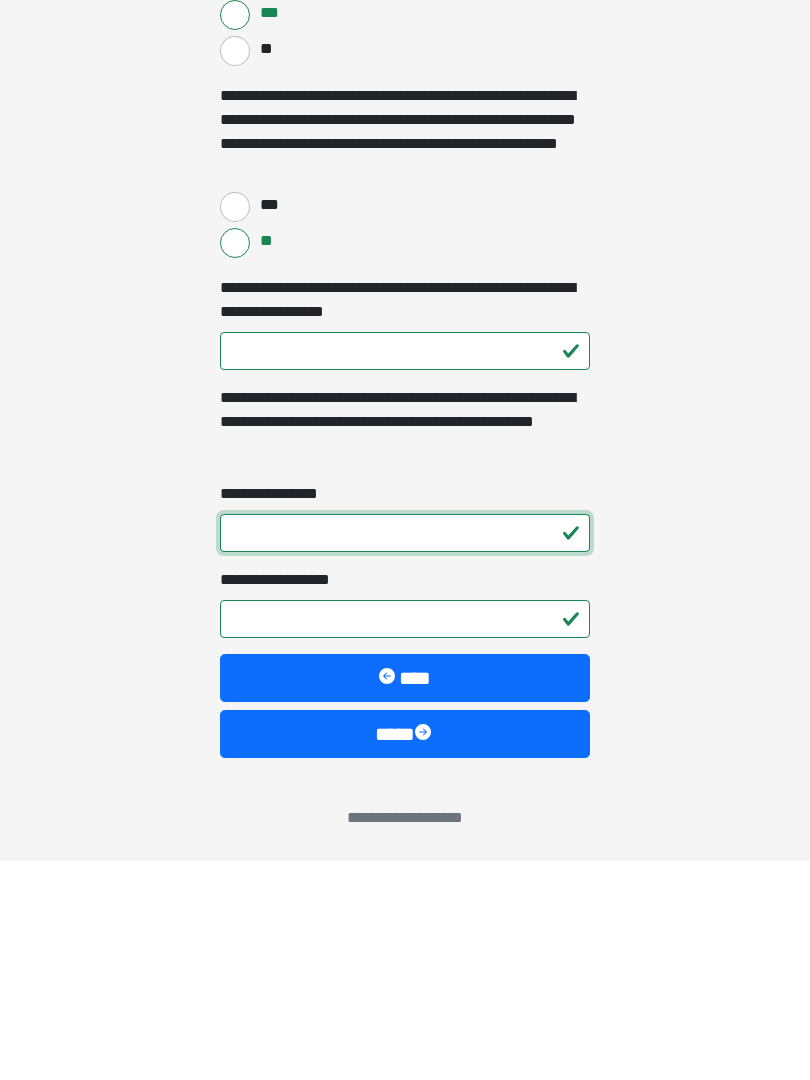 type on "*" 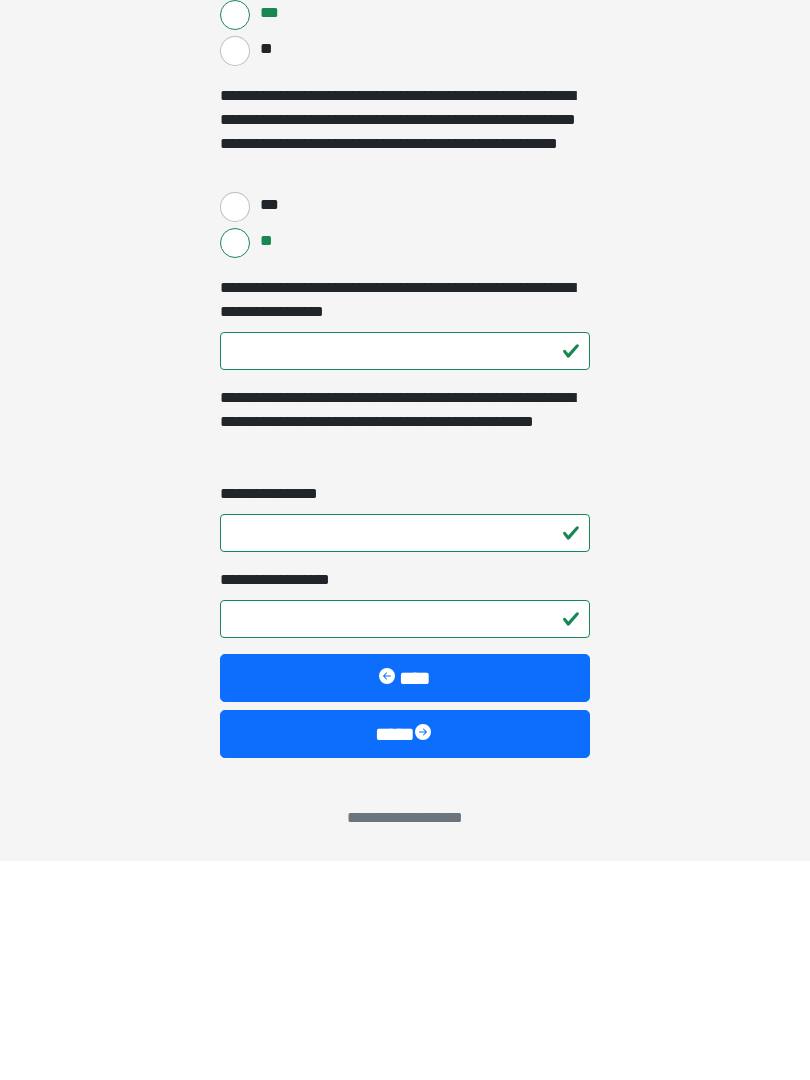 click on "**********" at bounding box center [405, 838] 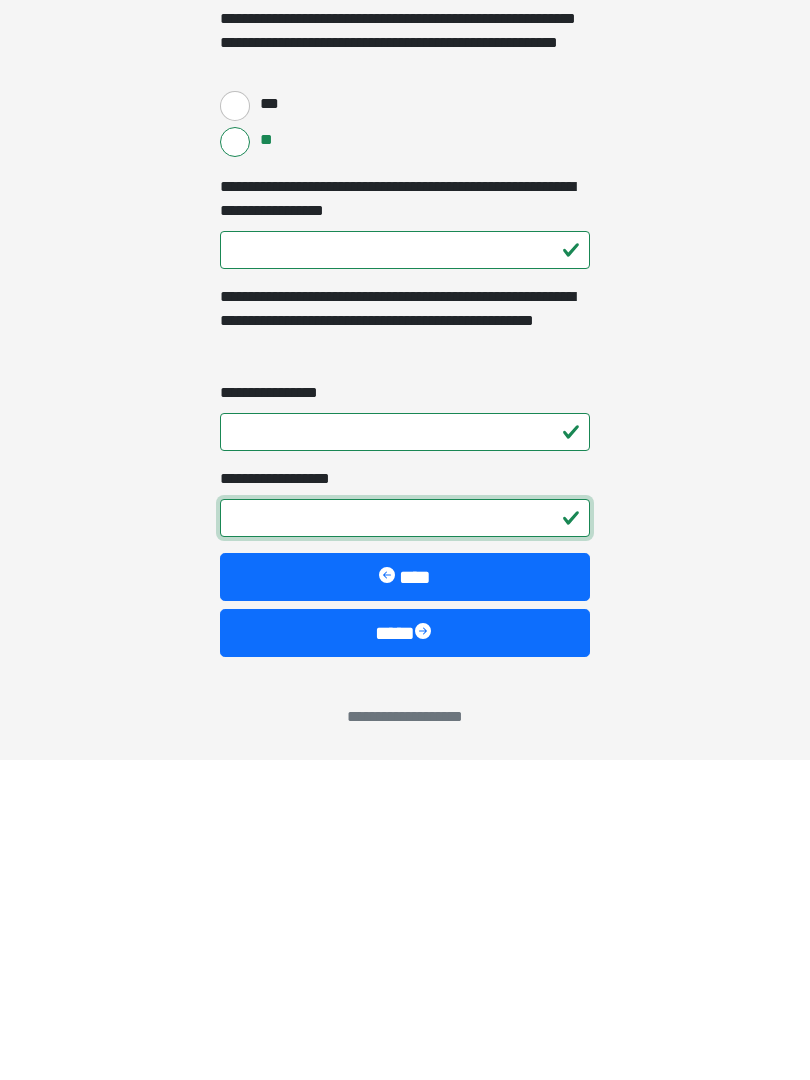type on "*" 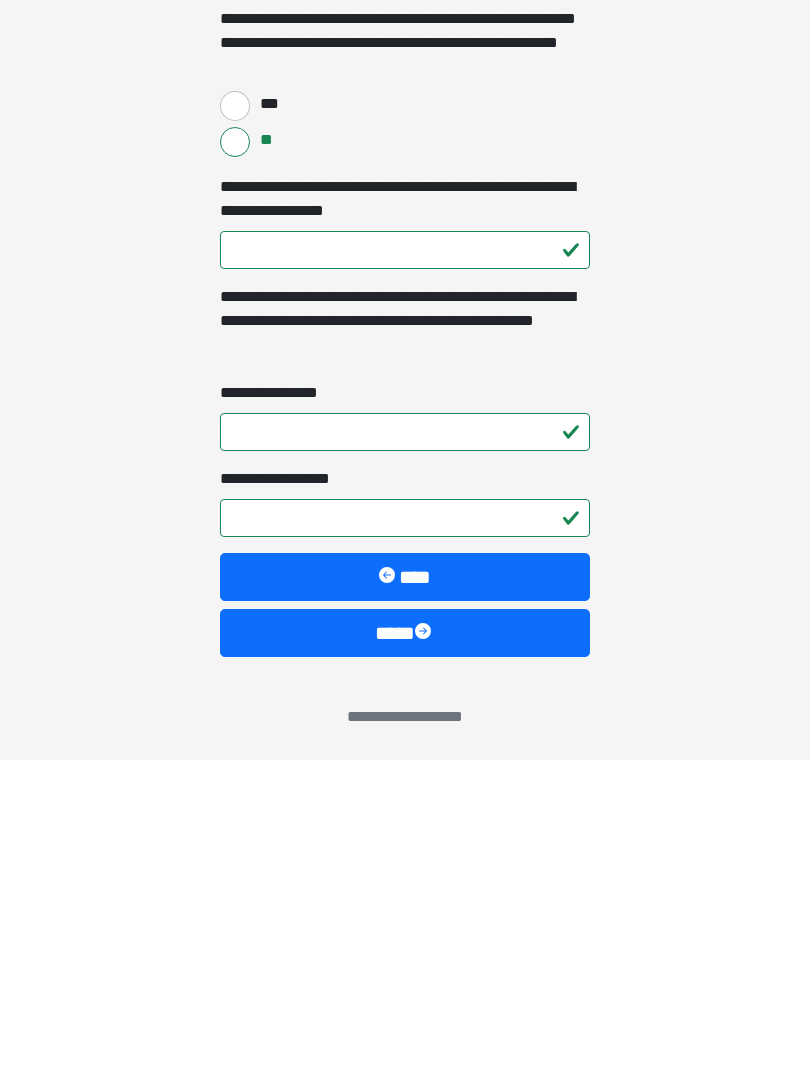 click on "****" at bounding box center (405, 953) 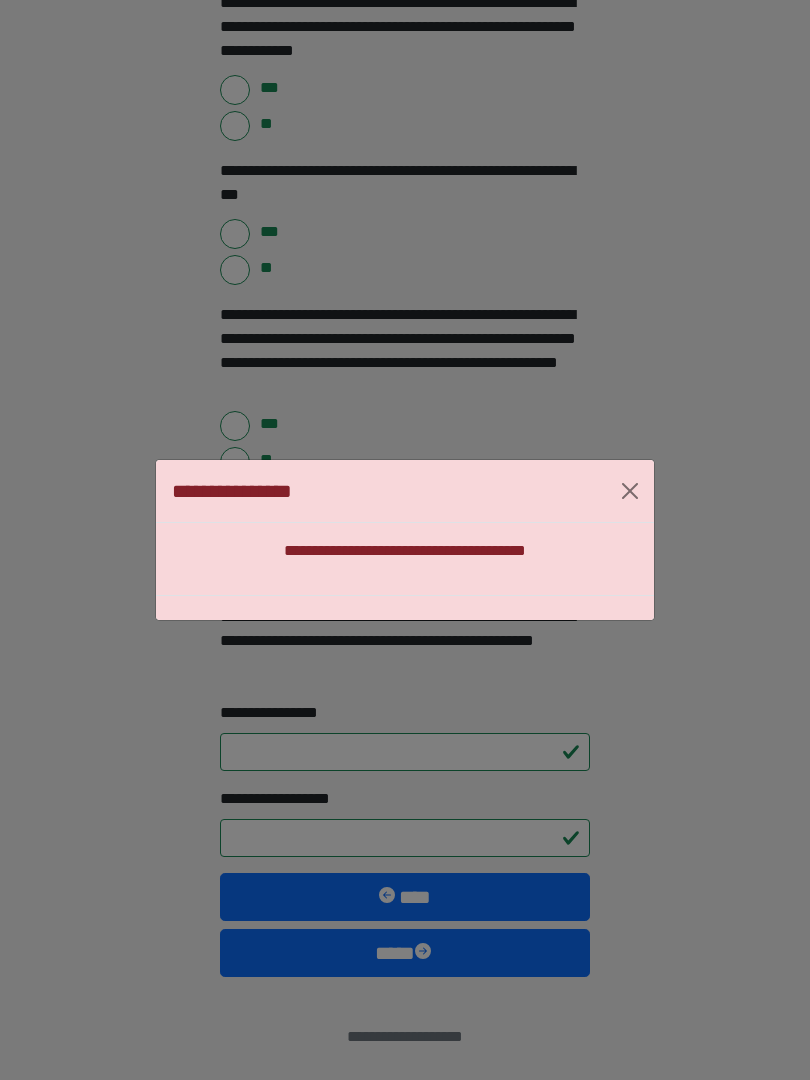 click at bounding box center (630, 491) 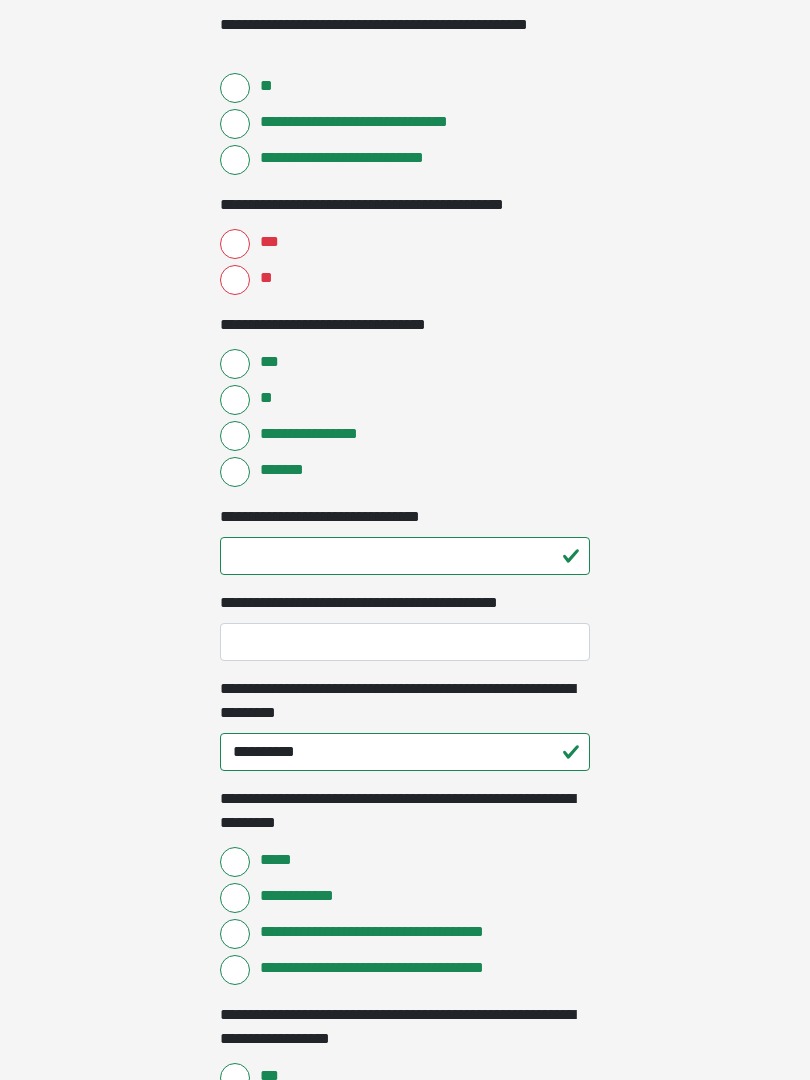 scroll, scrollTop: 1086, scrollLeft: 0, axis: vertical 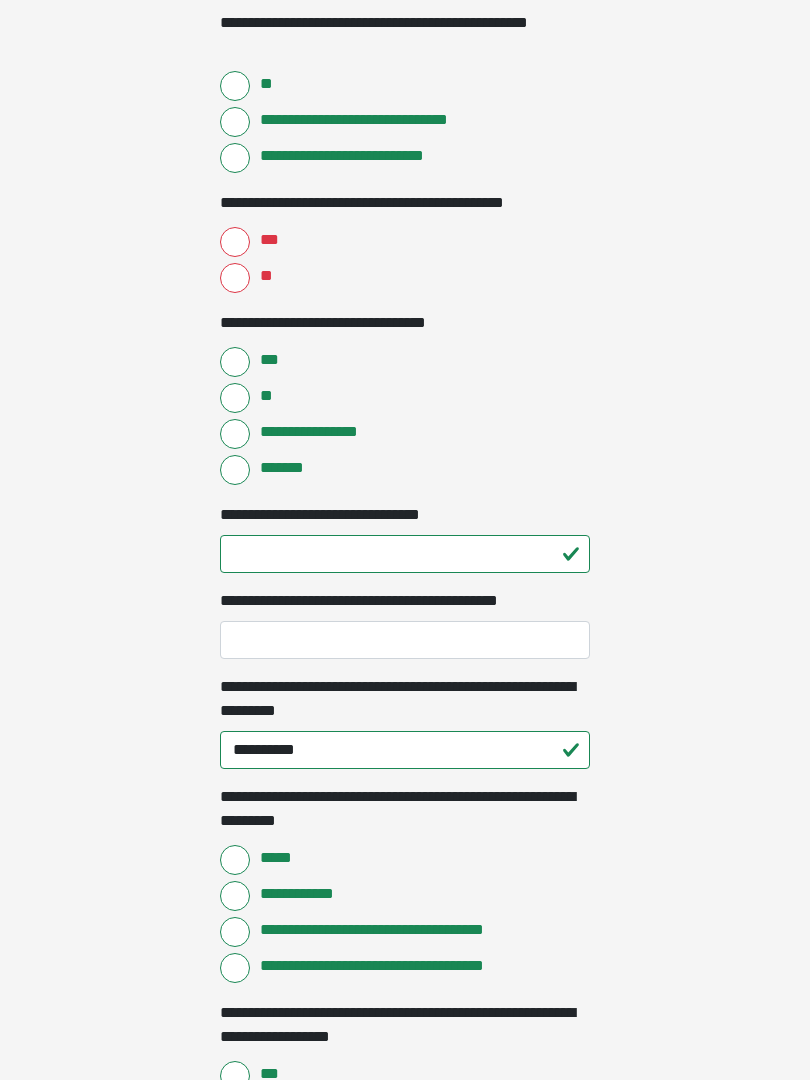 click on "***" at bounding box center [235, 243] 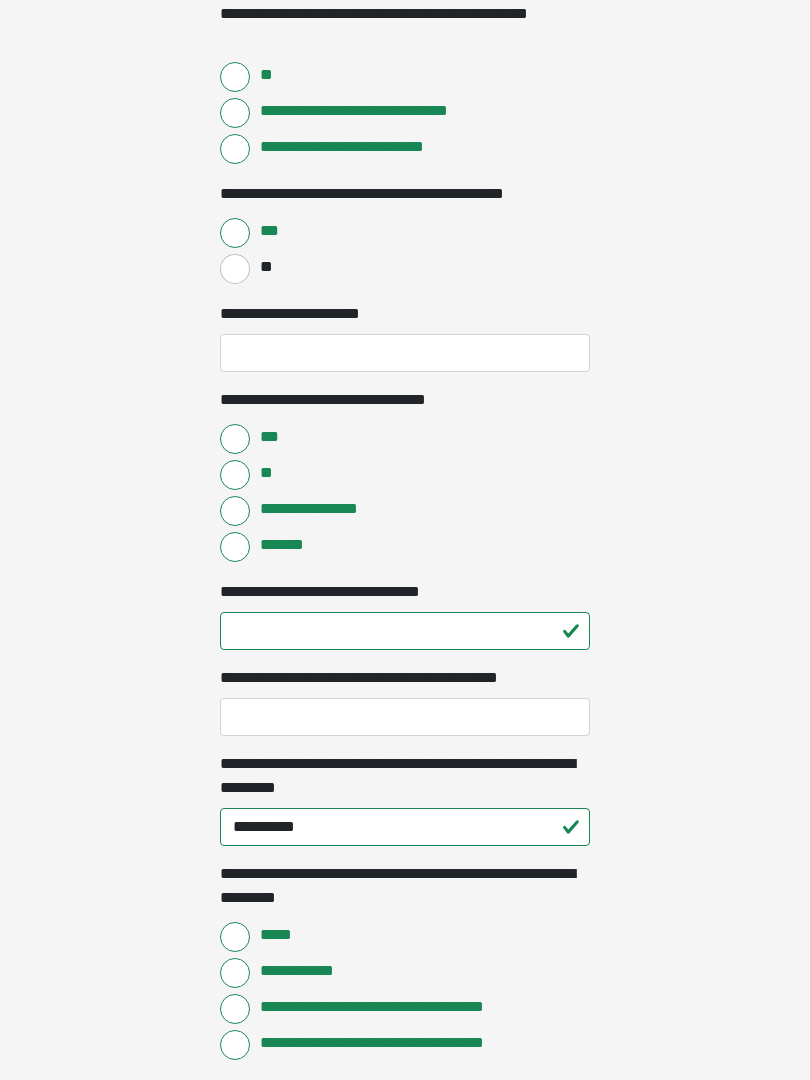 scroll, scrollTop: 1096, scrollLeft: 0, axis: vertical 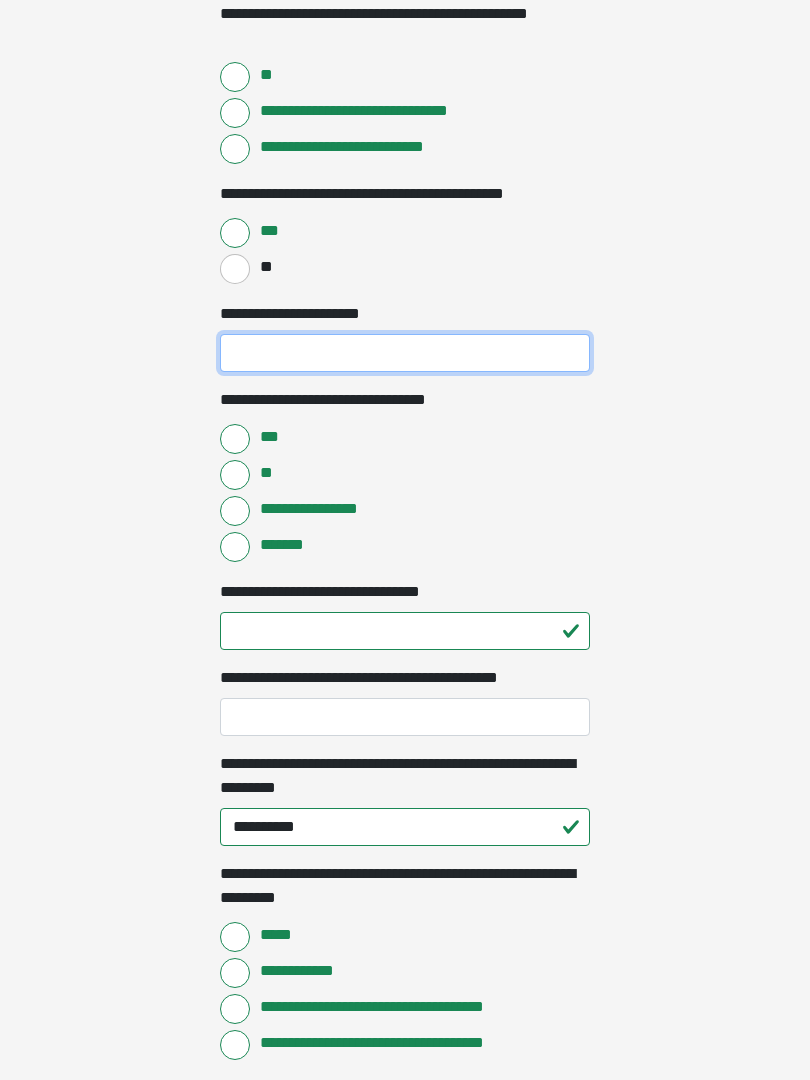 click on "**********" at bounding box center [405, 353] 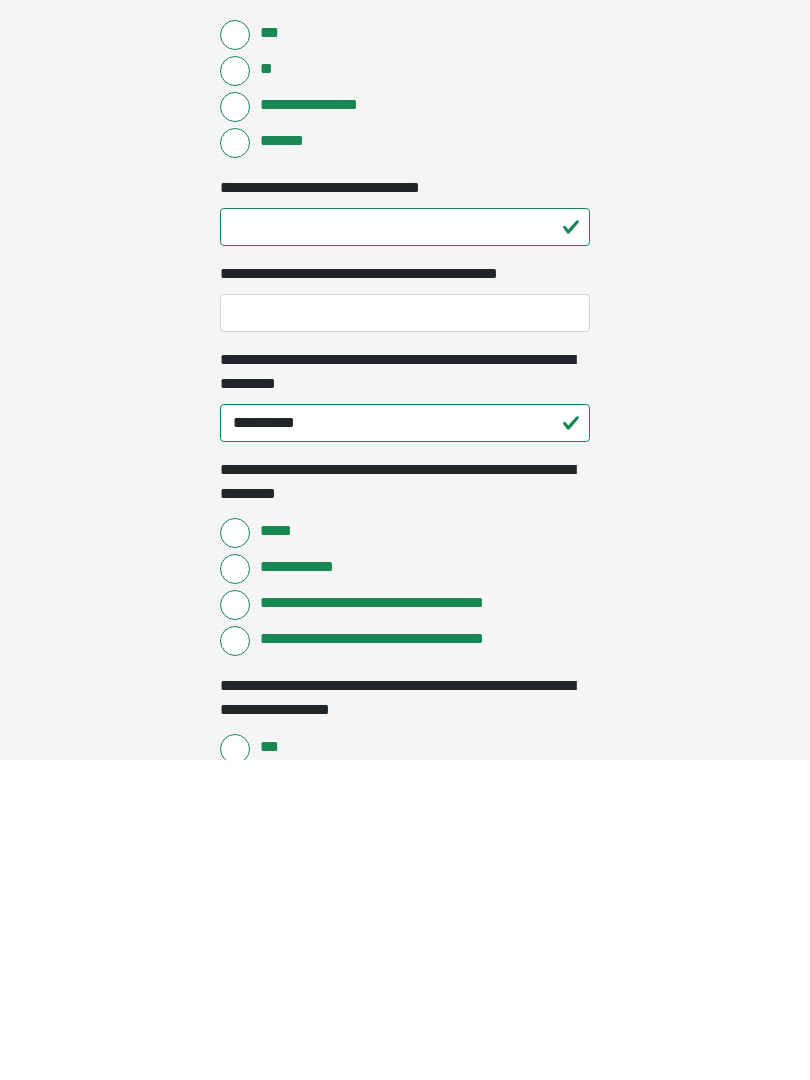 scroll, scrollTop: 1181, scrollLeft: 0, axis: vertical 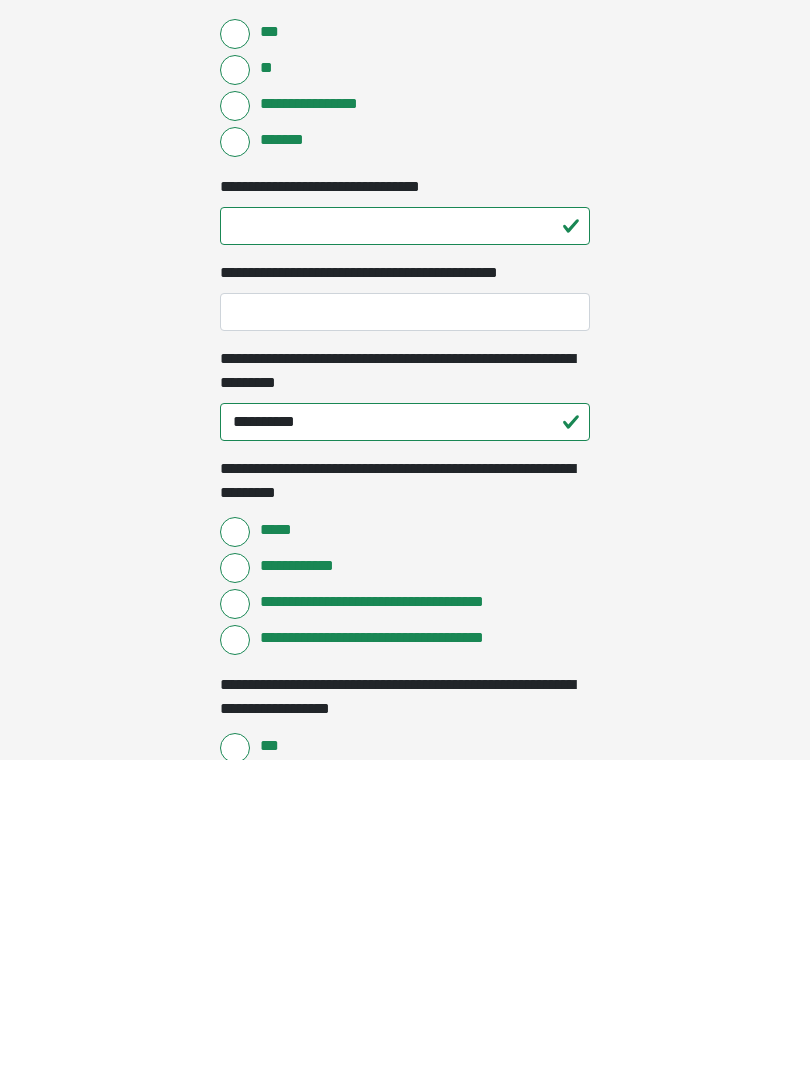 type on "**" 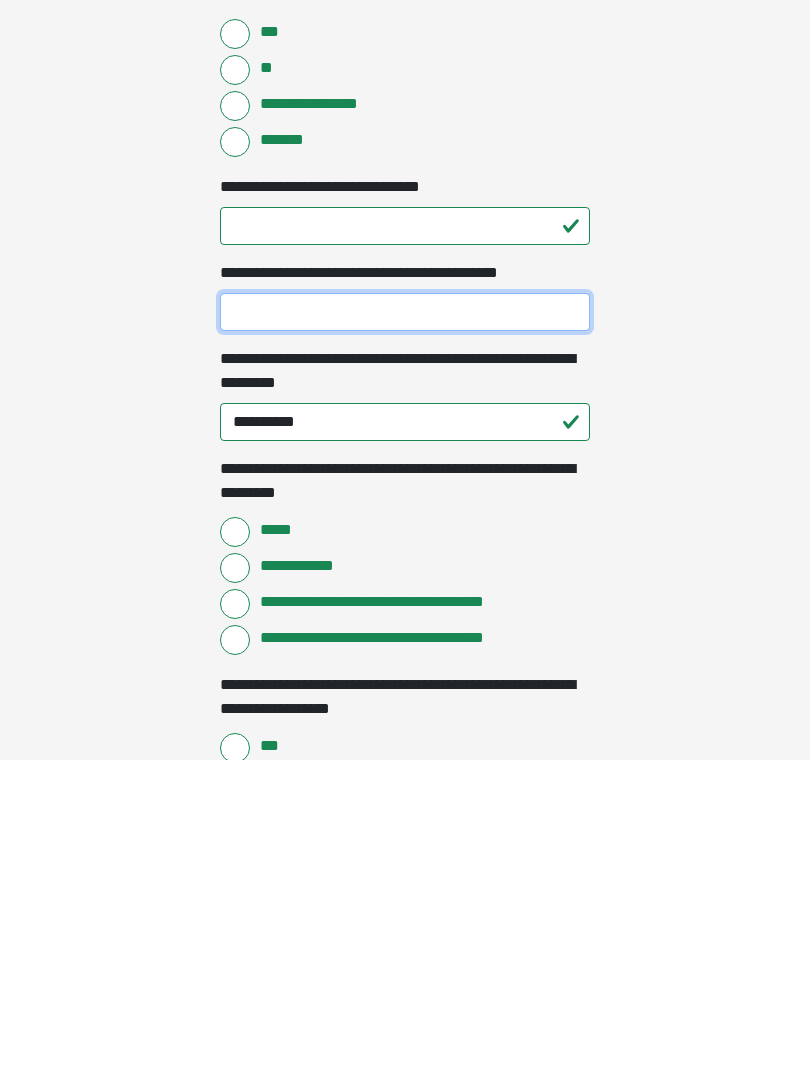 click on "**********" at bounding box center [405, 632] 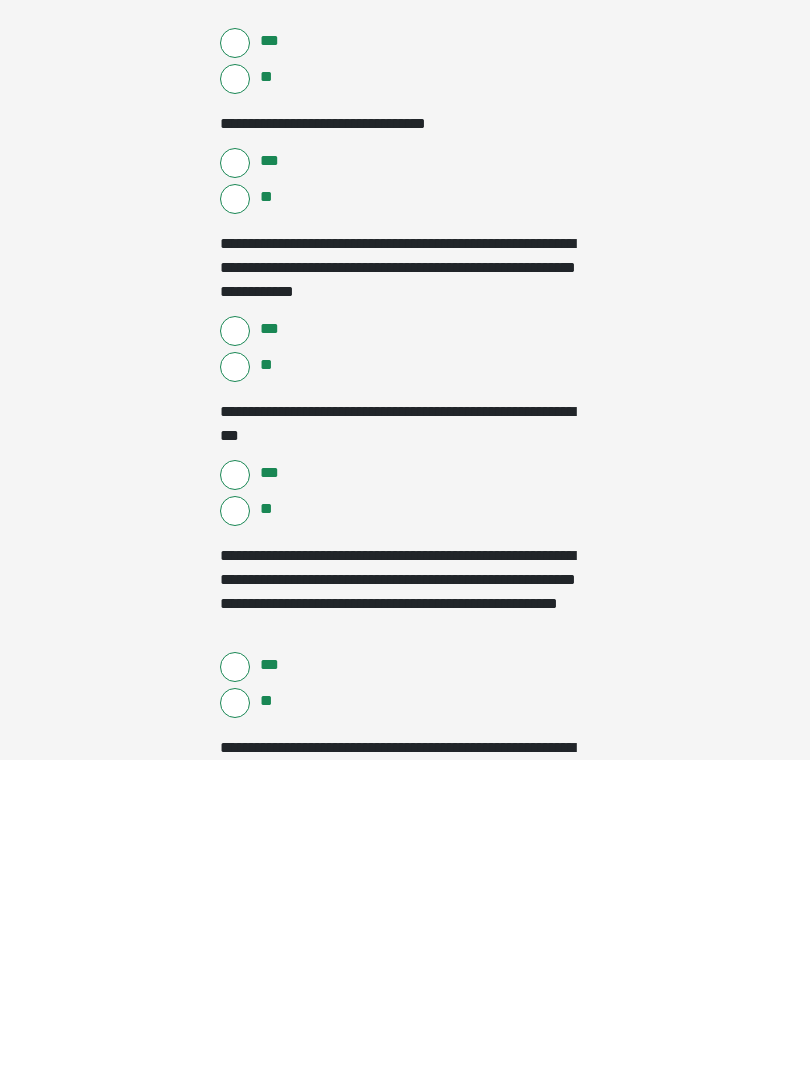 scroll, scrollTop: 2031, scrollLeft: 0, axis: vertical 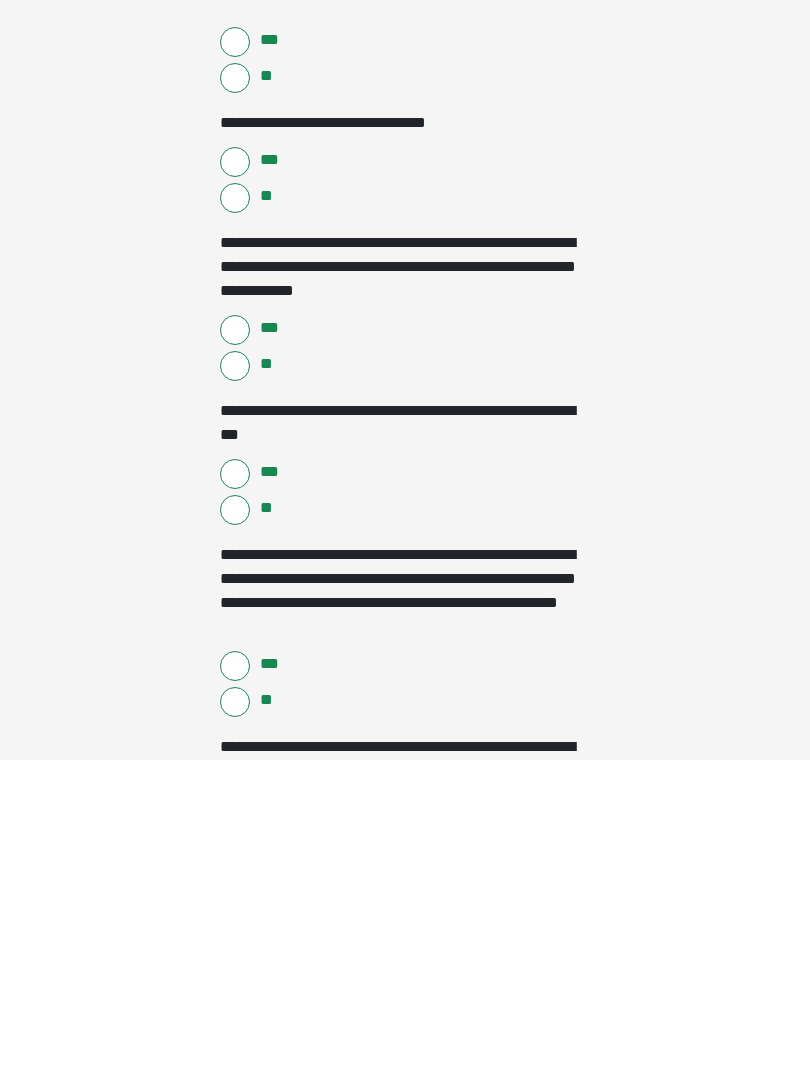 type on "**" 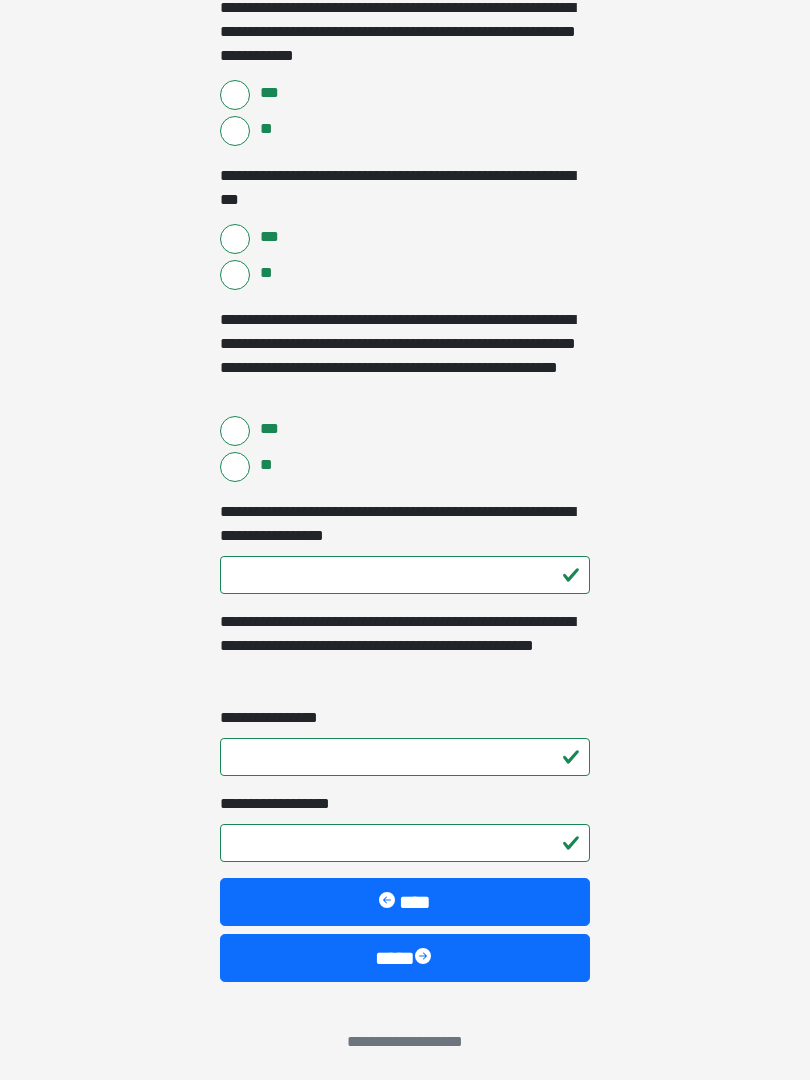 scroll, scrollTop: 2591, scrollLeft: 0, axis: vertical 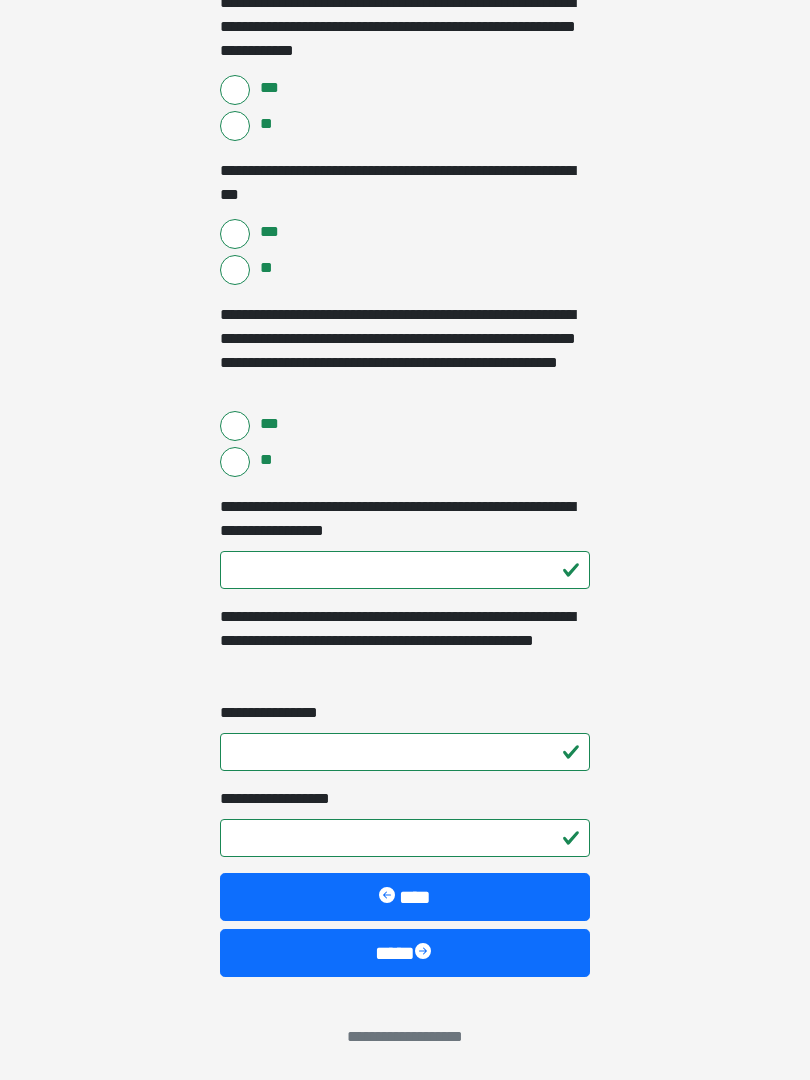 click on "****" at bounding box center (405, 953) 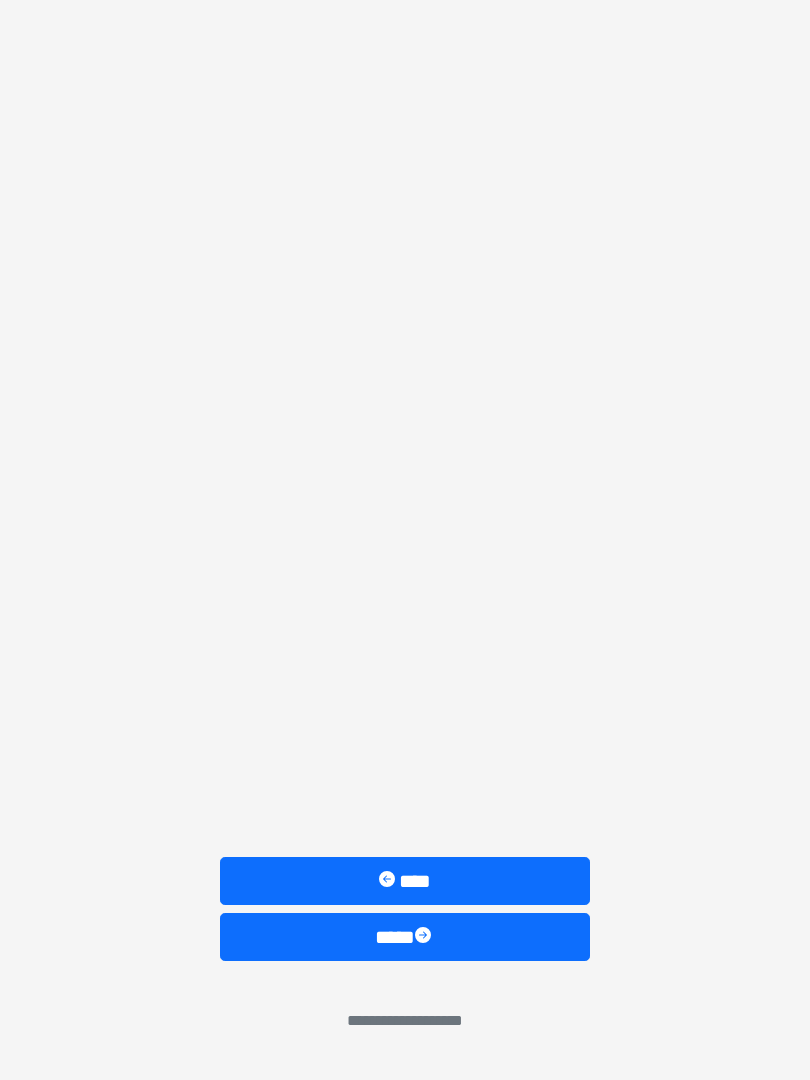 scroll, scrollTop: 0, scrollLeft: 0, axis: both 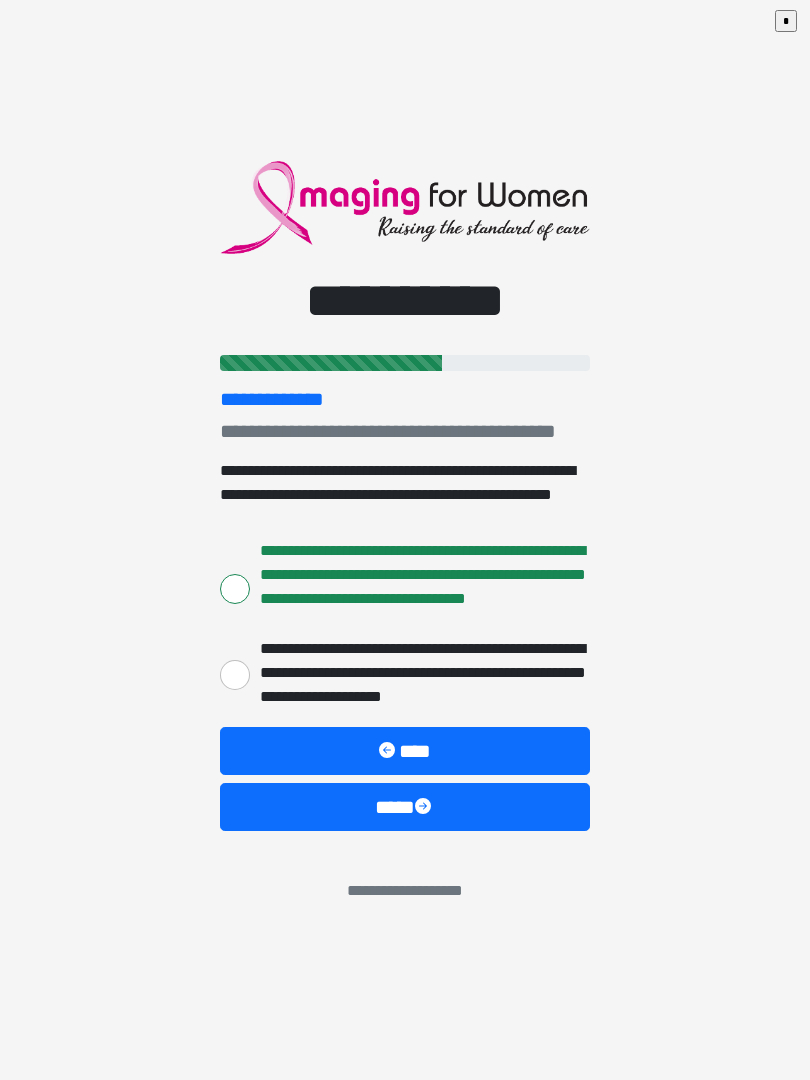 click on "****" at bounding box center (405, 807) 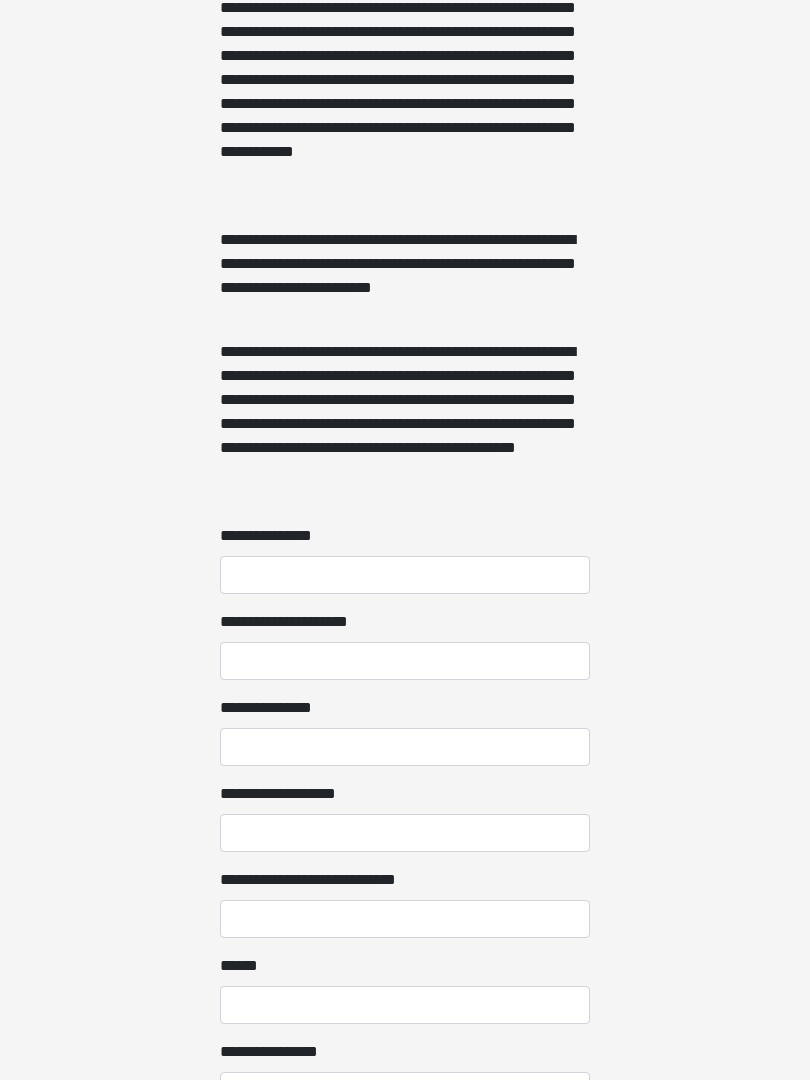 scroll, scrollTop: 1216, scrollLeft: 0, axis: vertical 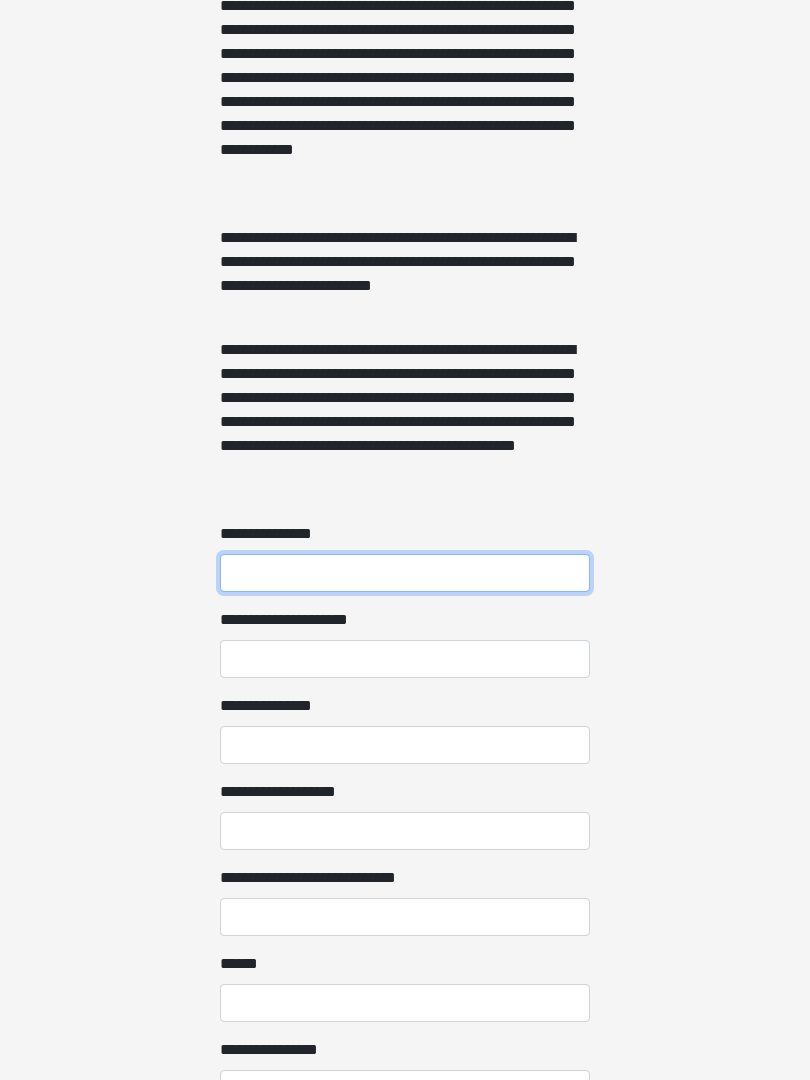 click on "**********" at bounding box center (405, 573) 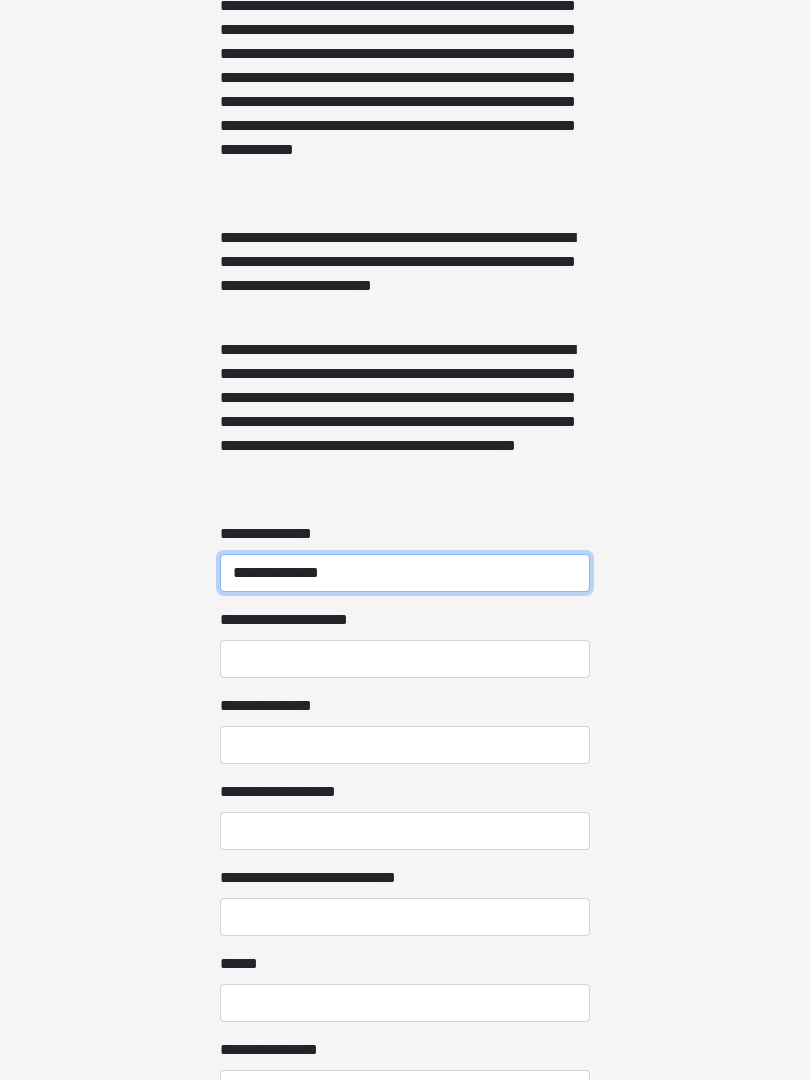 type on "**********" 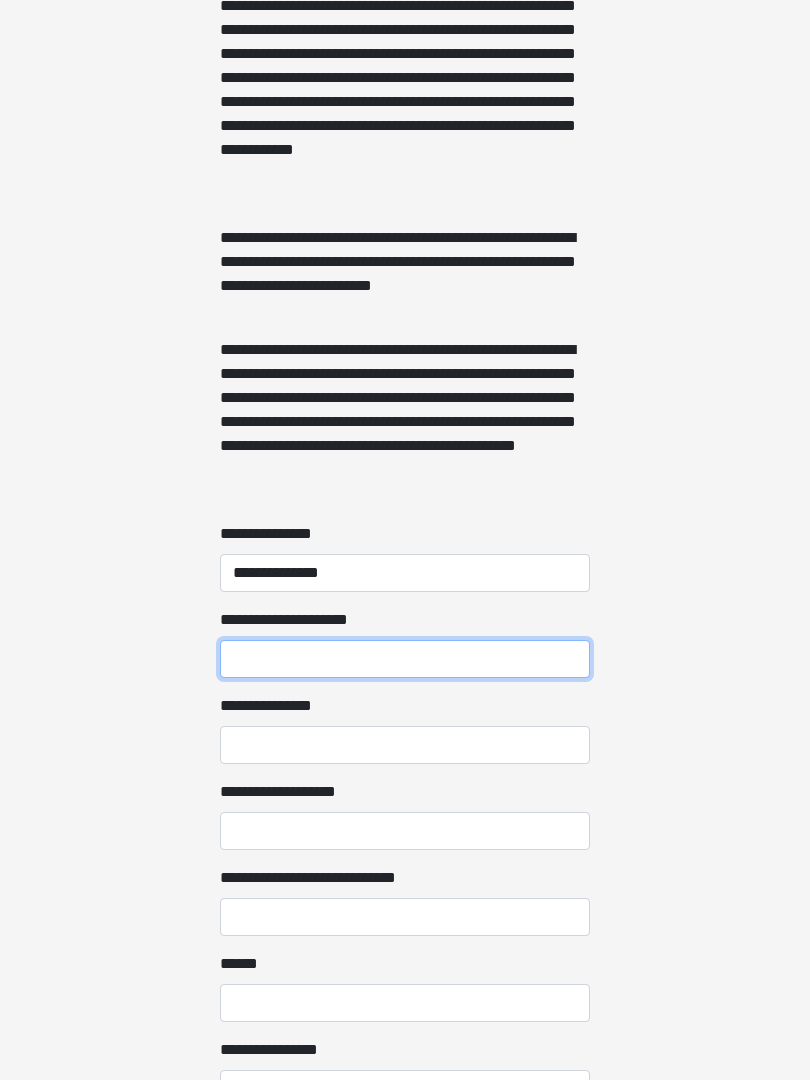 click on "**********" at bounding box center (405, 659) 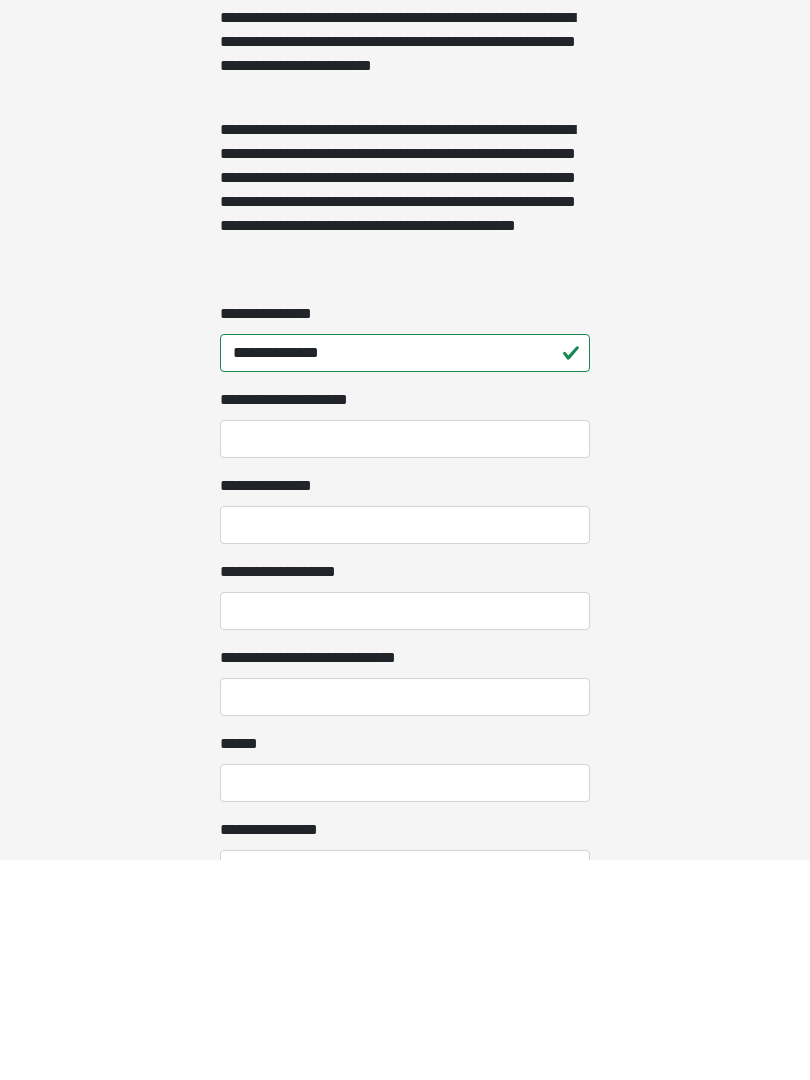 click on "**********" at bounding box center (405, 745) 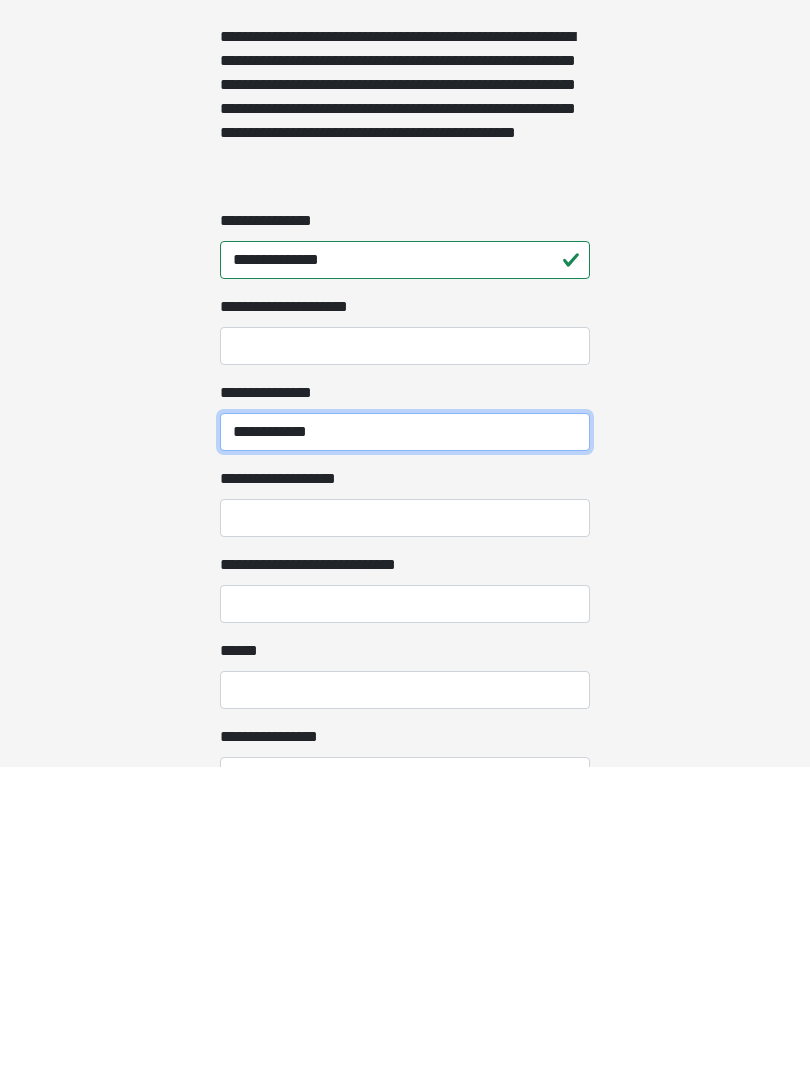 type on "**********" 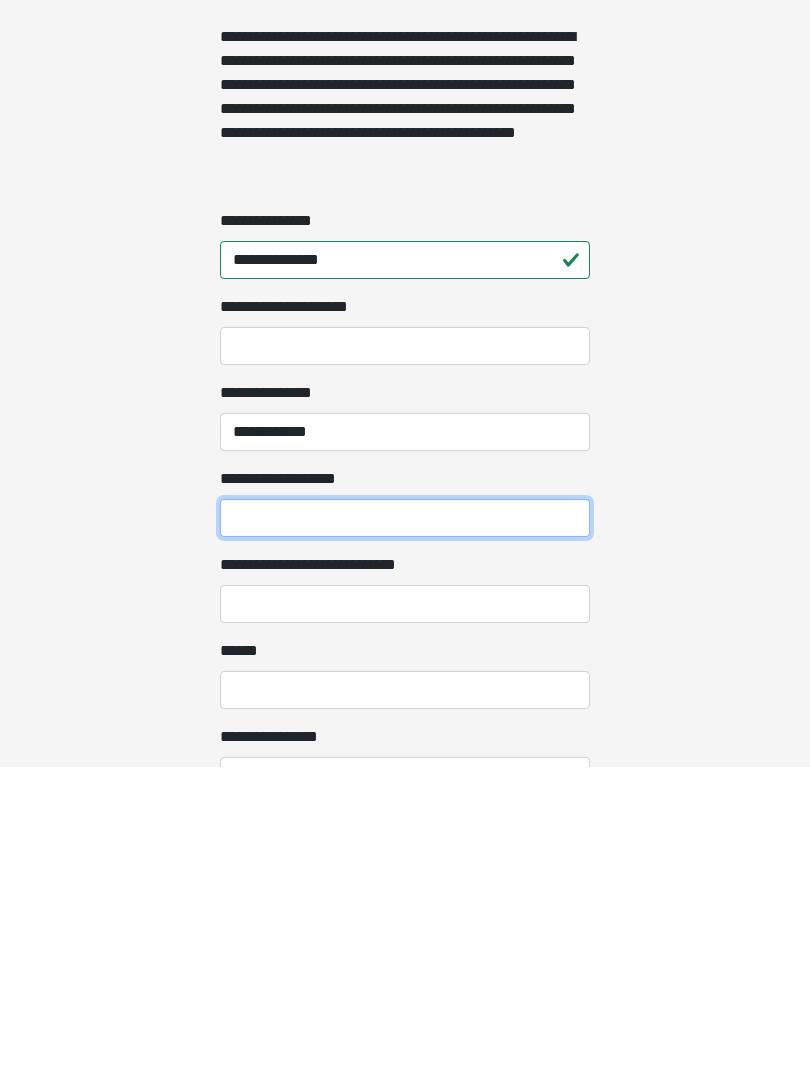 click on "**********" at bounding box center [405, 831] 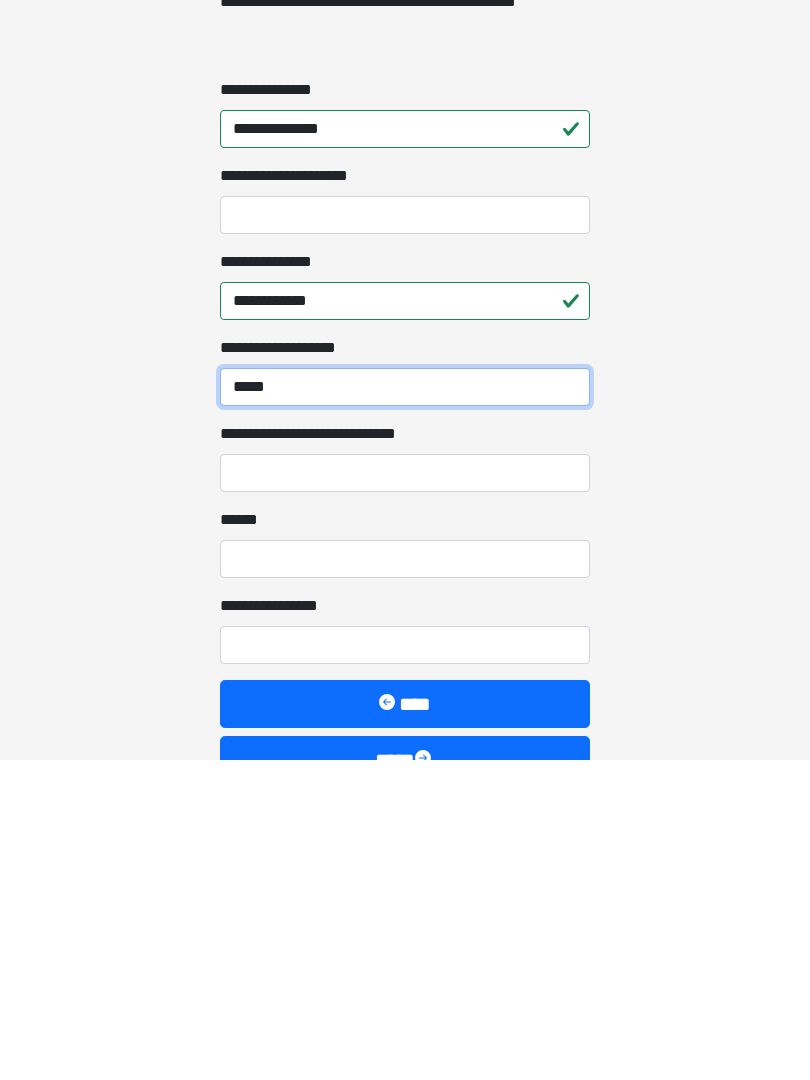 scroll, scrollTop: 1341, scrollLeft: 0, axis: vertical 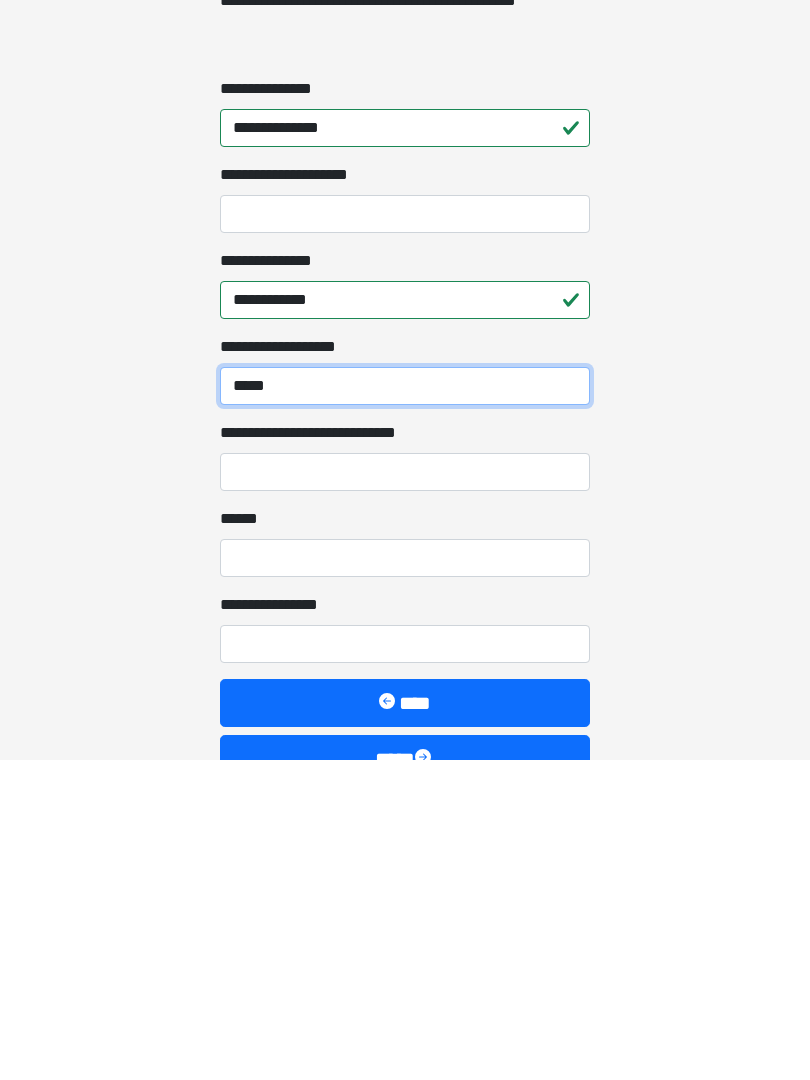 type on "*****" 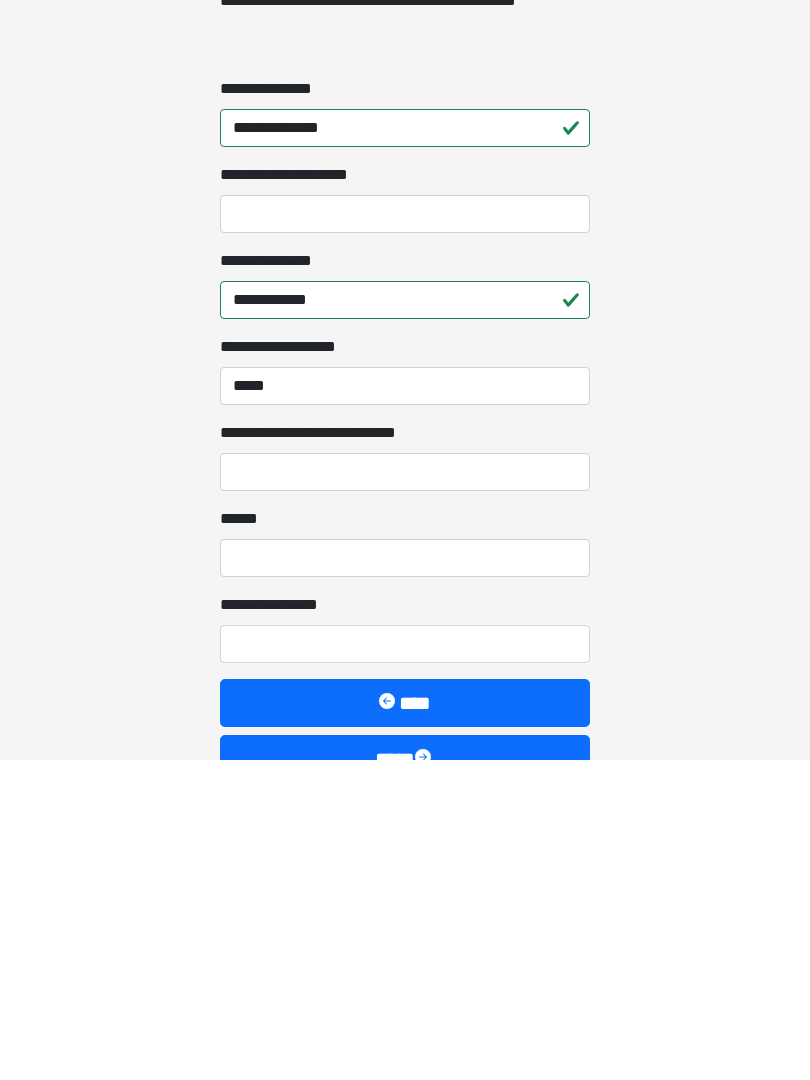 click on "**********" at bounding box center [405, 792] 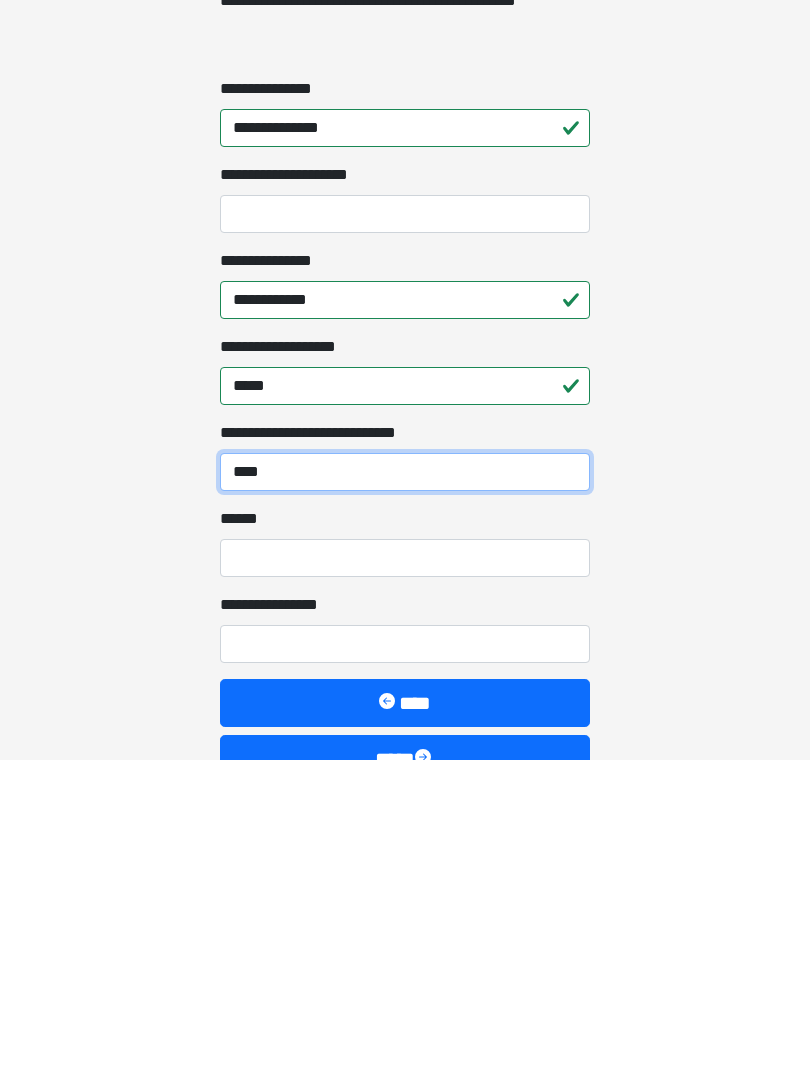 type on "****" 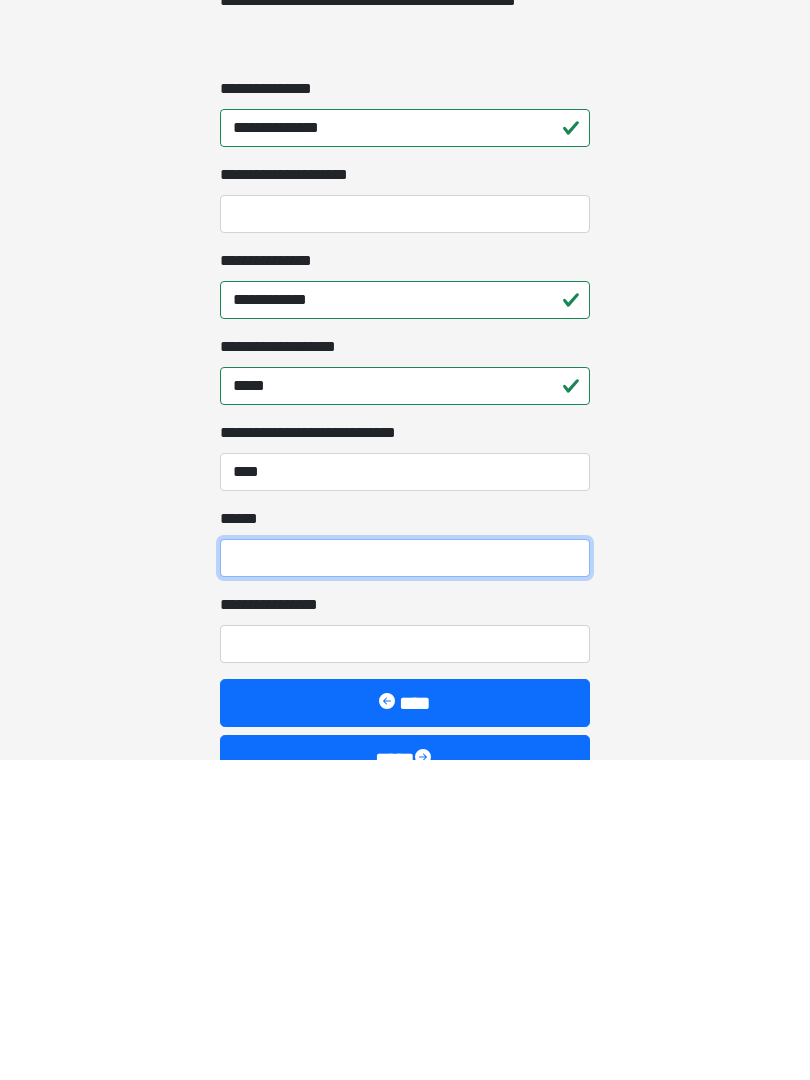 click on "**** *" at bounding box center [405, 878] 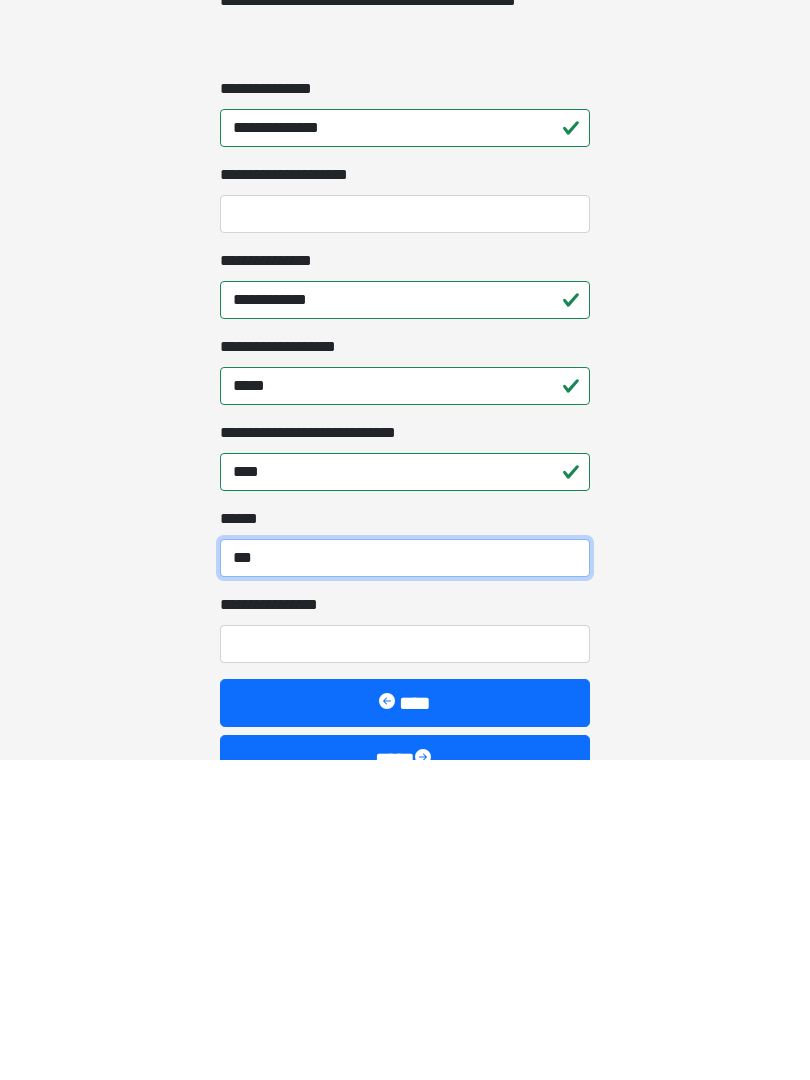 type on "***" 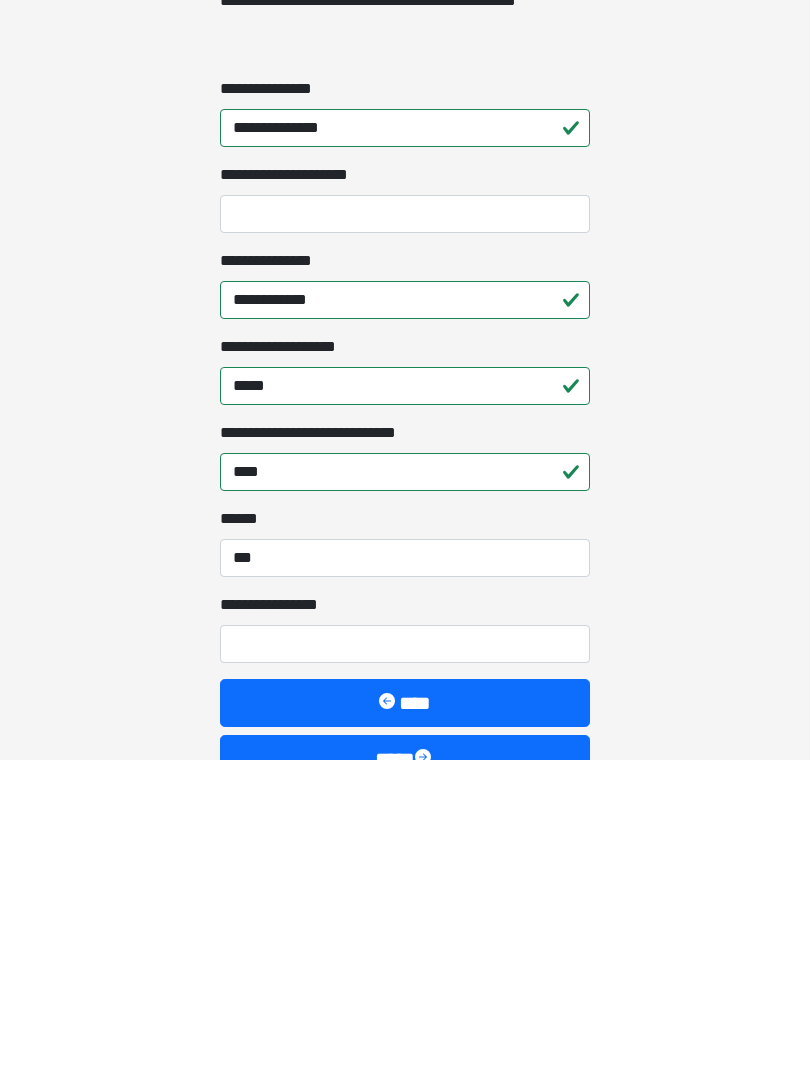 click on "**********" at bounding box center [405, 964] 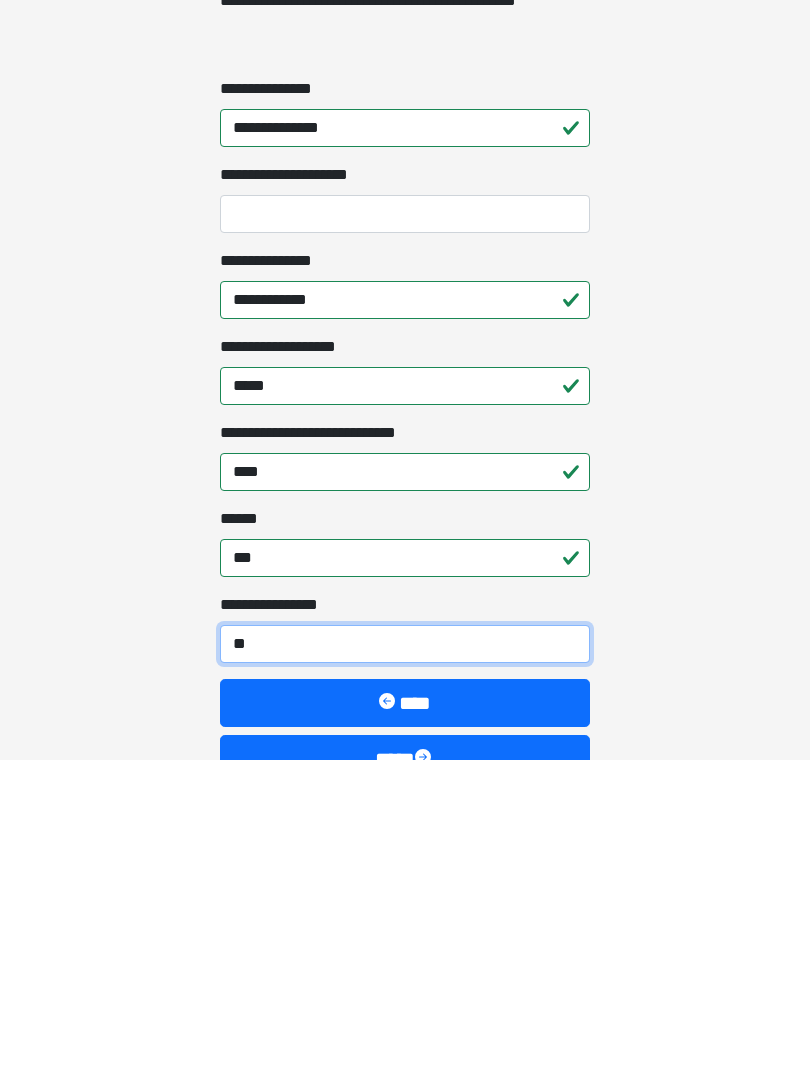 type on "*" 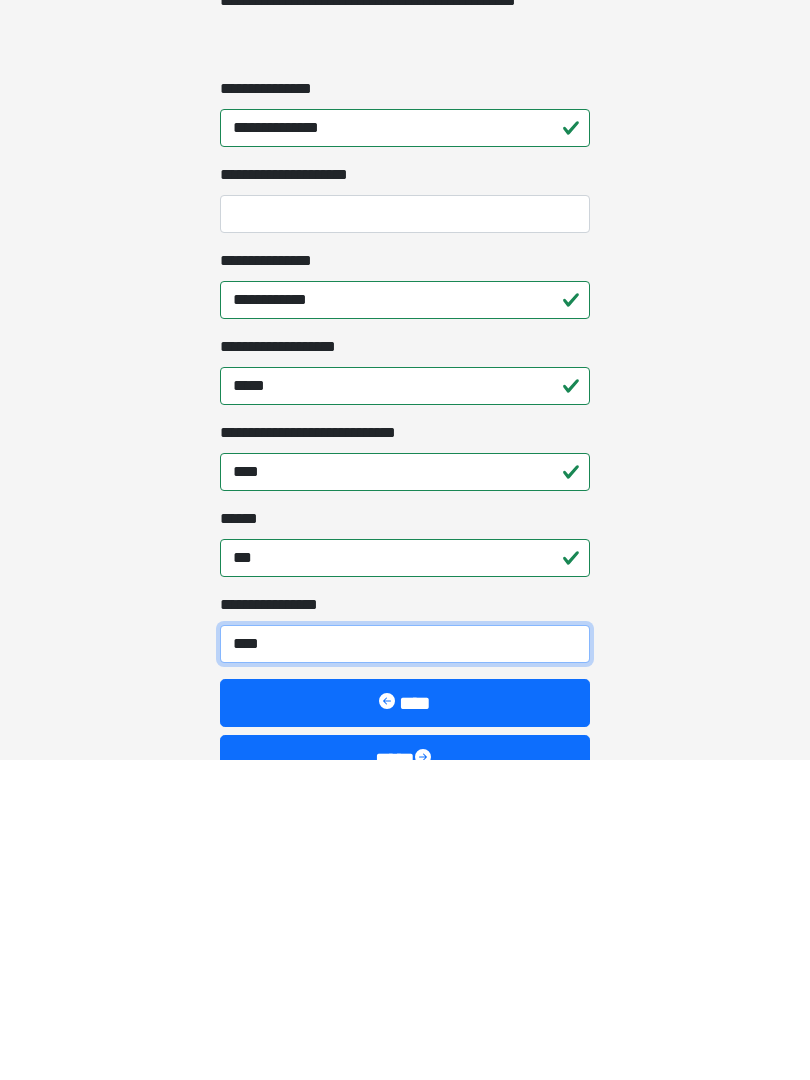 type on "*****" 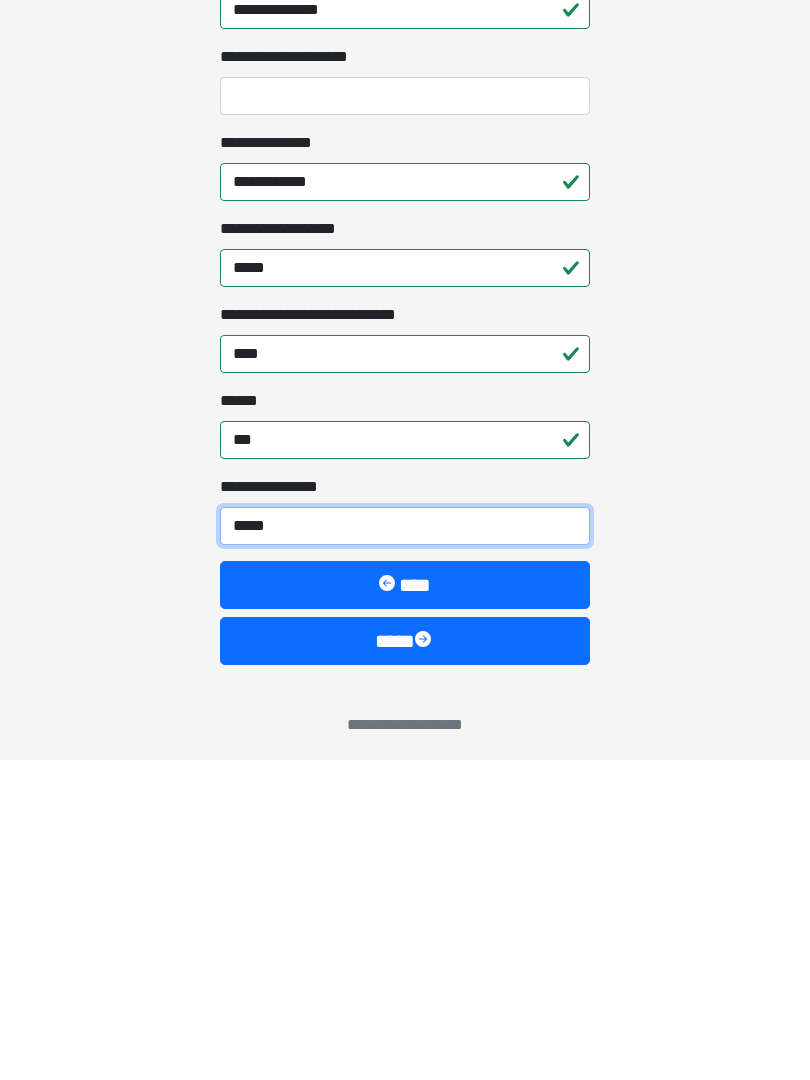 scroll, scrollTop: 1467, scrollLeft: 0, axis: vertical 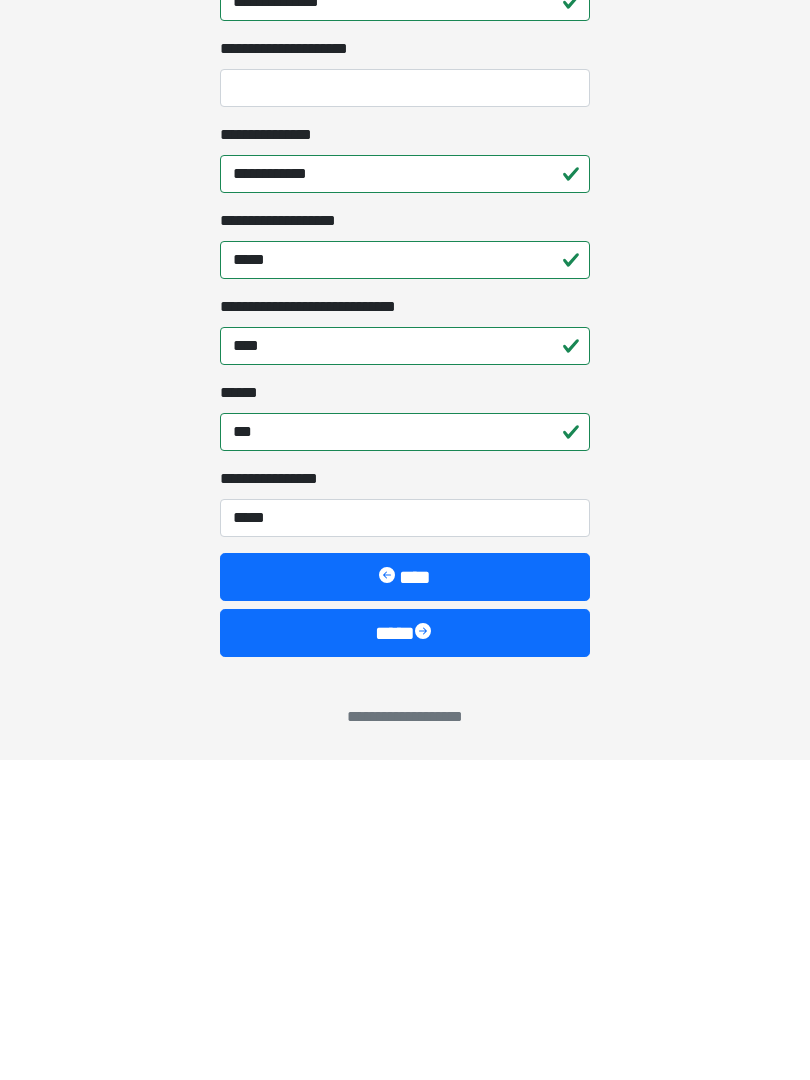 click on "****" at bounding box center (405, 953) 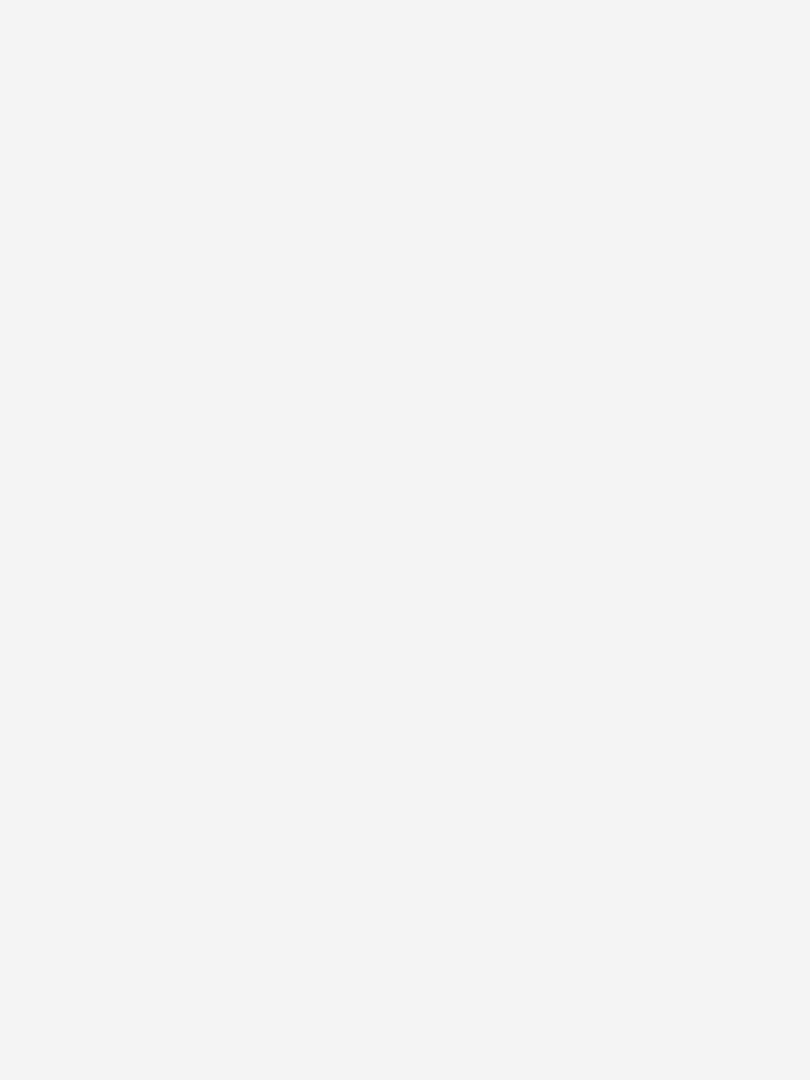 scroll, scrollTop: 0, scrollLeft: 0, axis: both 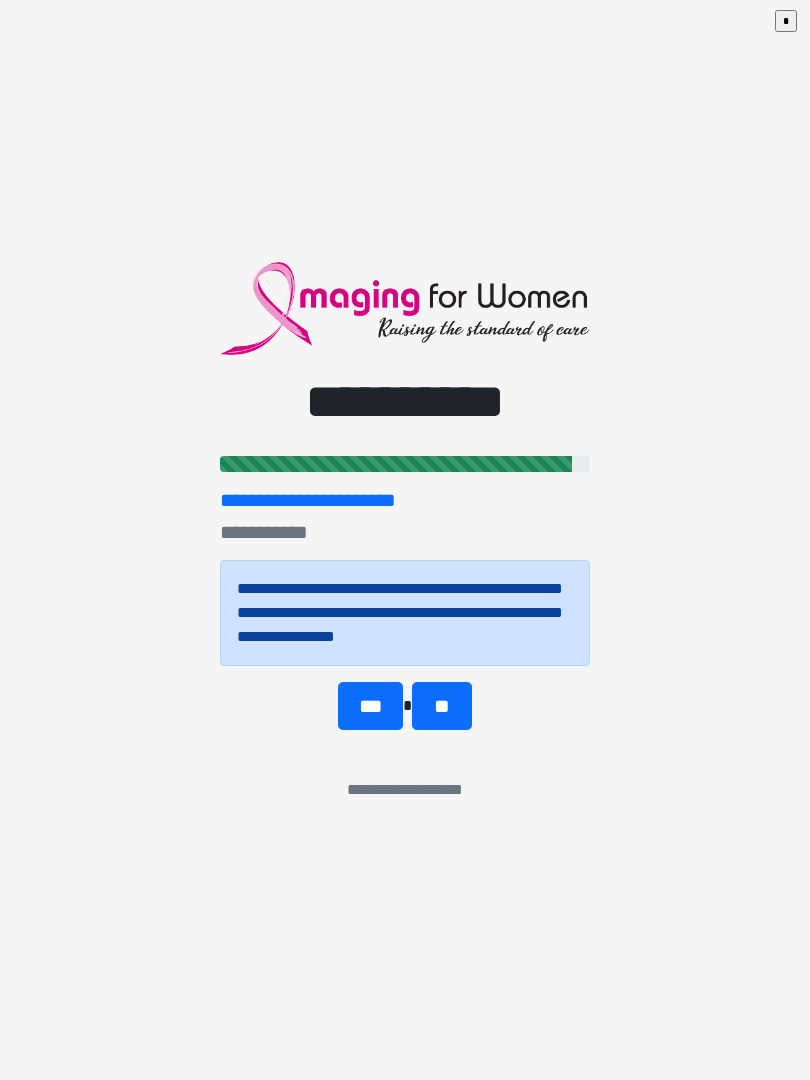 click on "**" at bounding box center [441, 706] 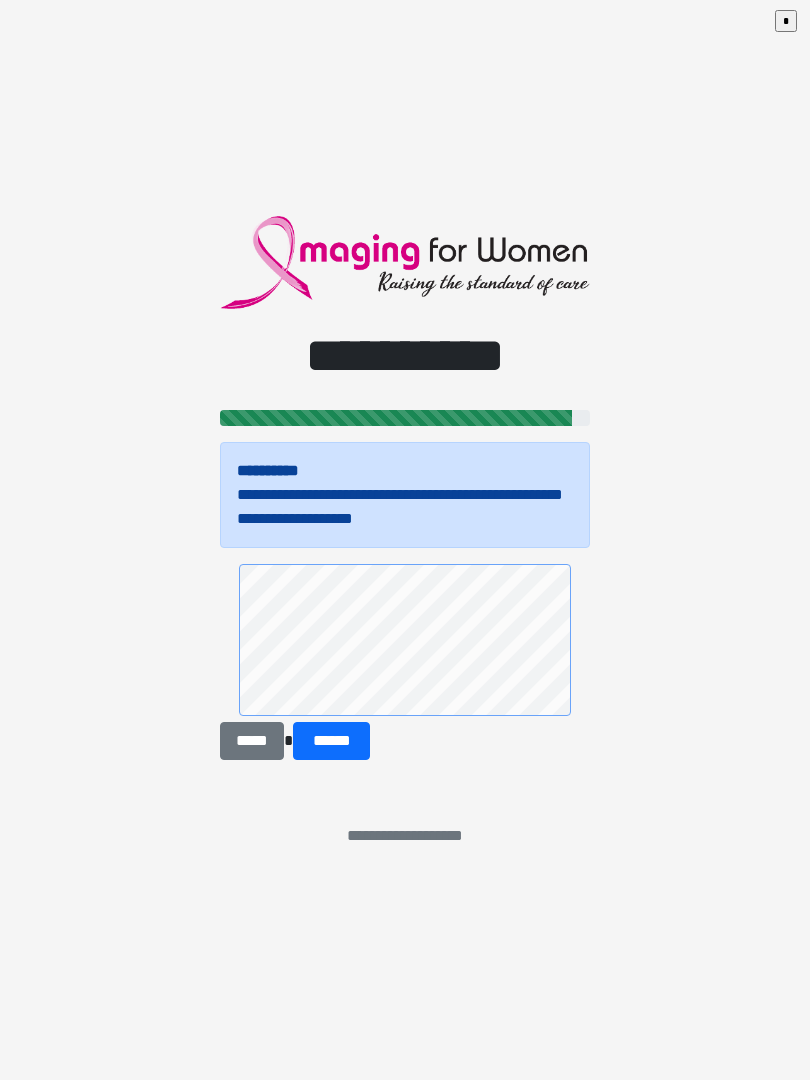 click on "******" at bounding box center (331, 741) 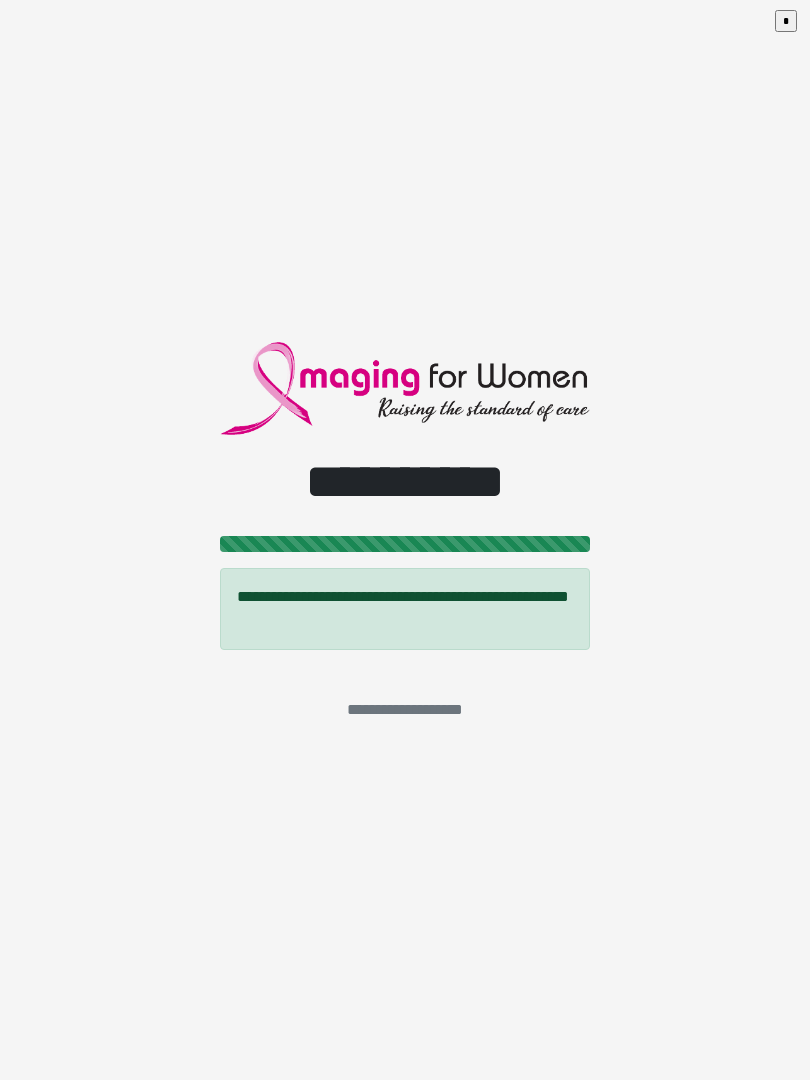click on "*" at bounding box center [786, 21] 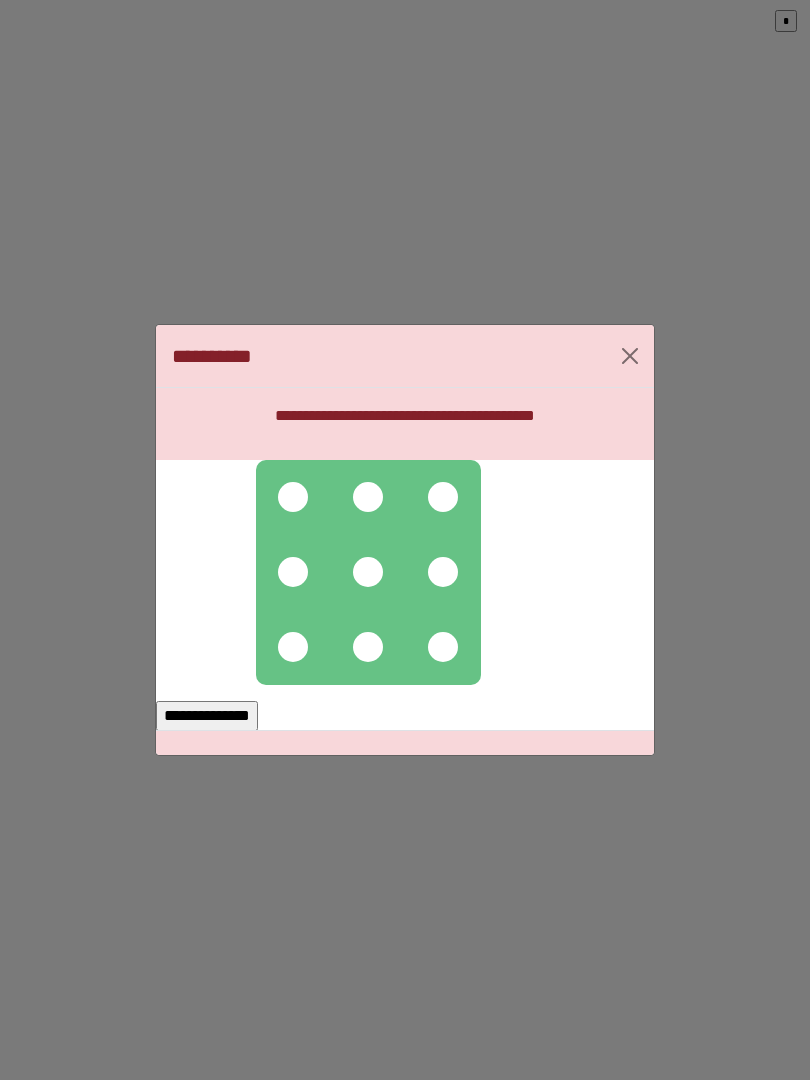 click at bounding box center (293, 497) 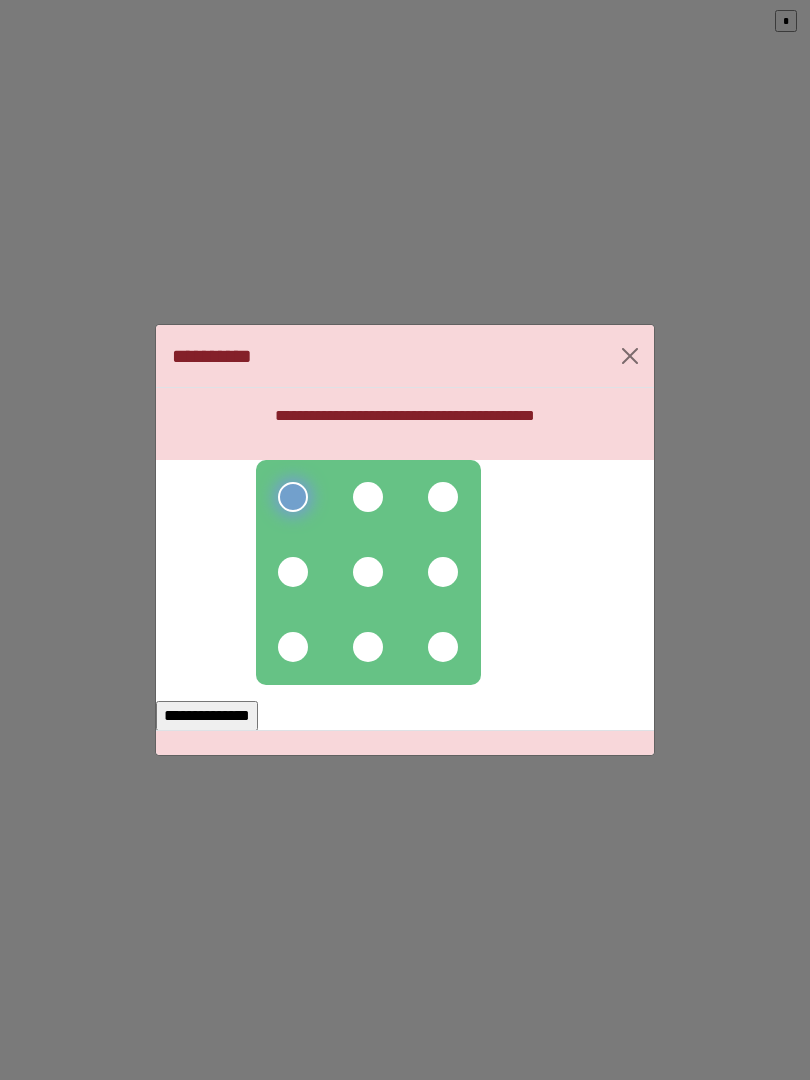 click at bounding box center [368, 497] 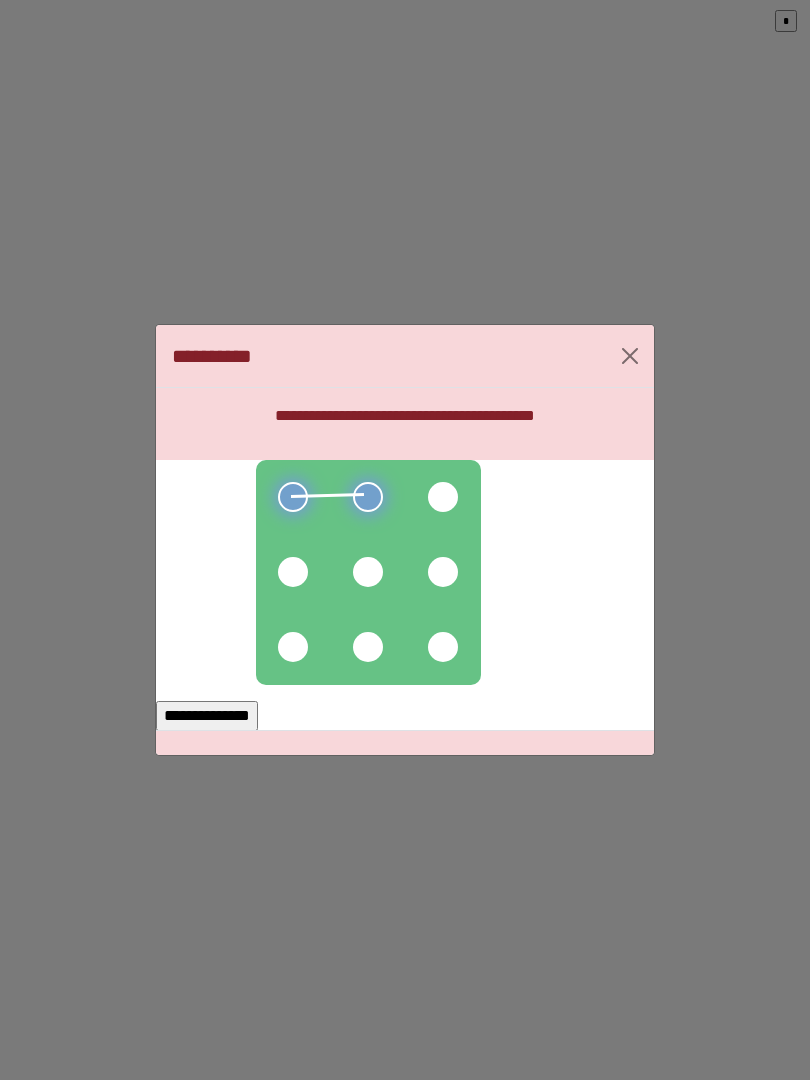 click at bounding box center [443, 497] 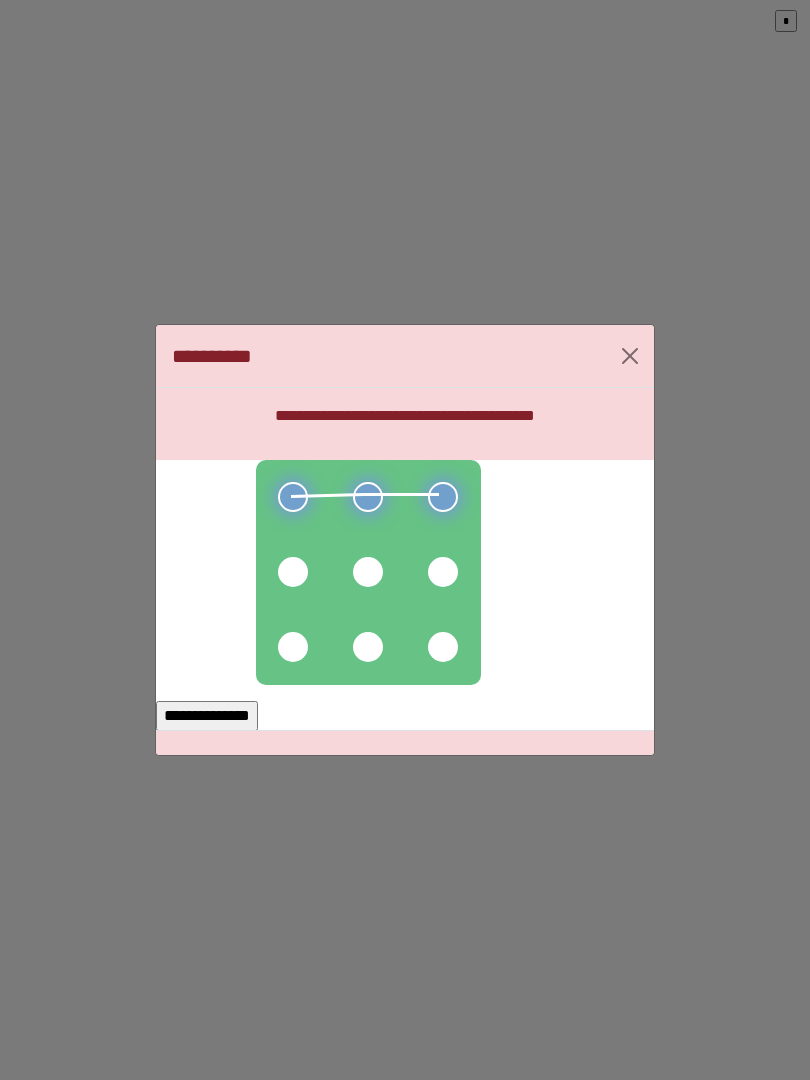 click at bounding box center [443, 572] 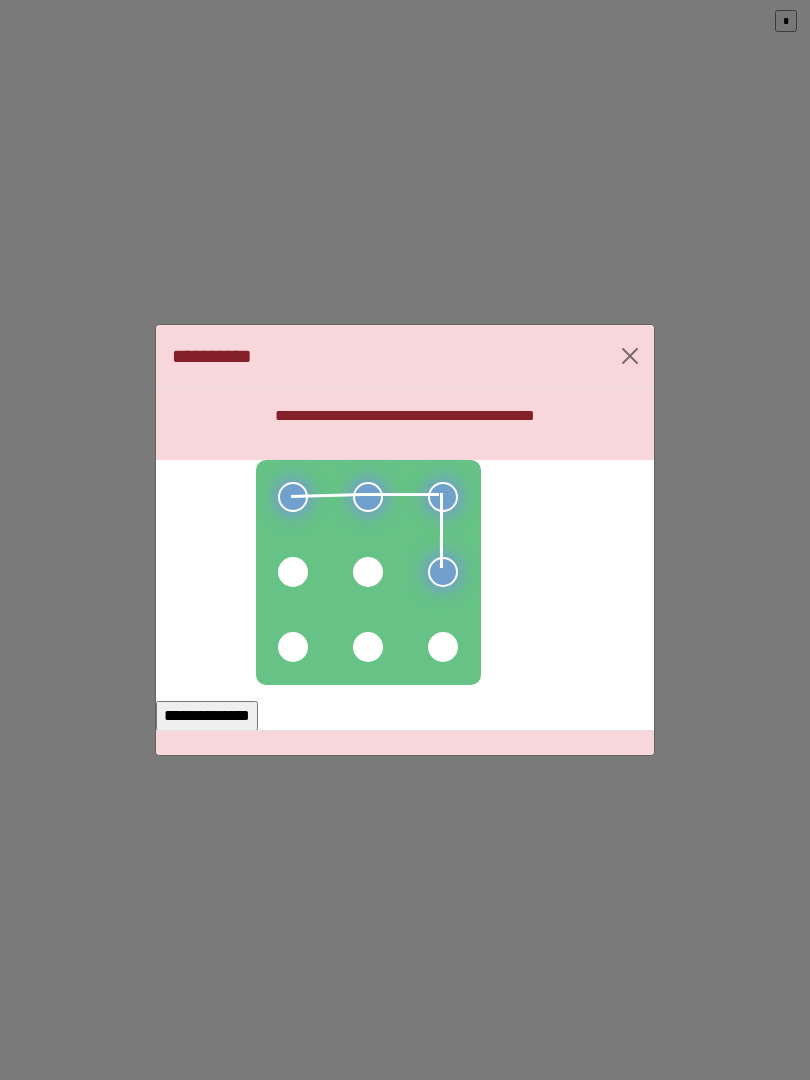click at bounding box center (443, 647) 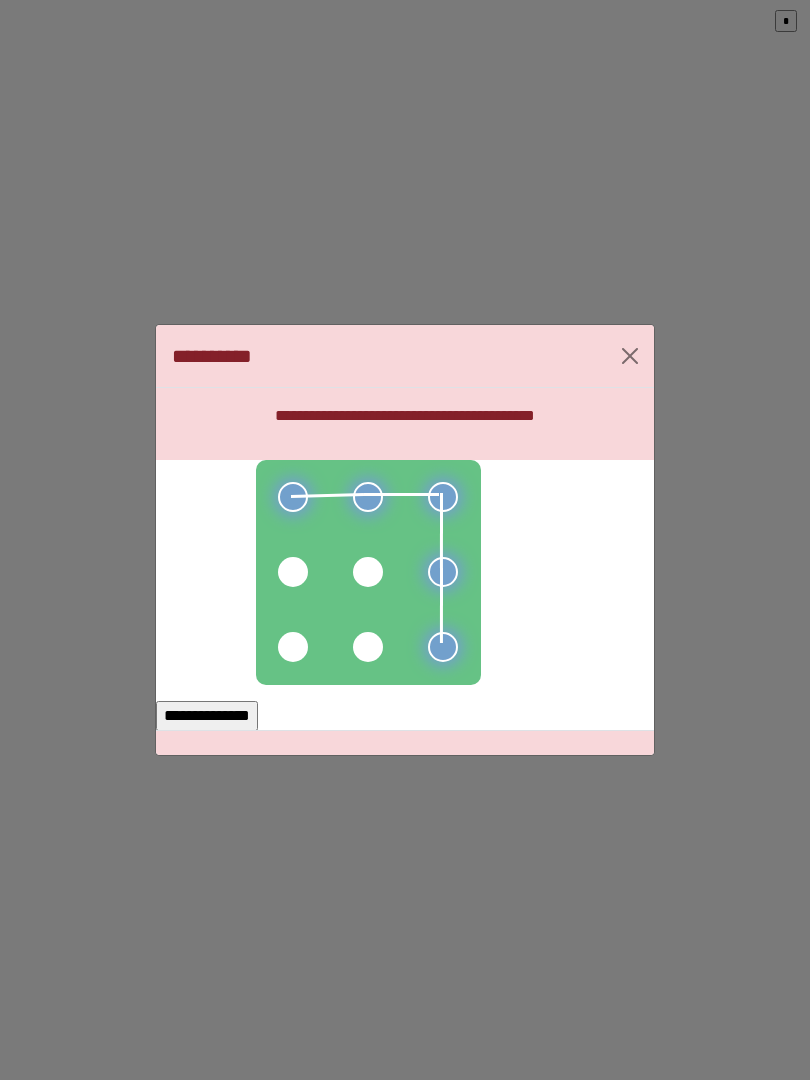 click at bounding box center [368, 647] 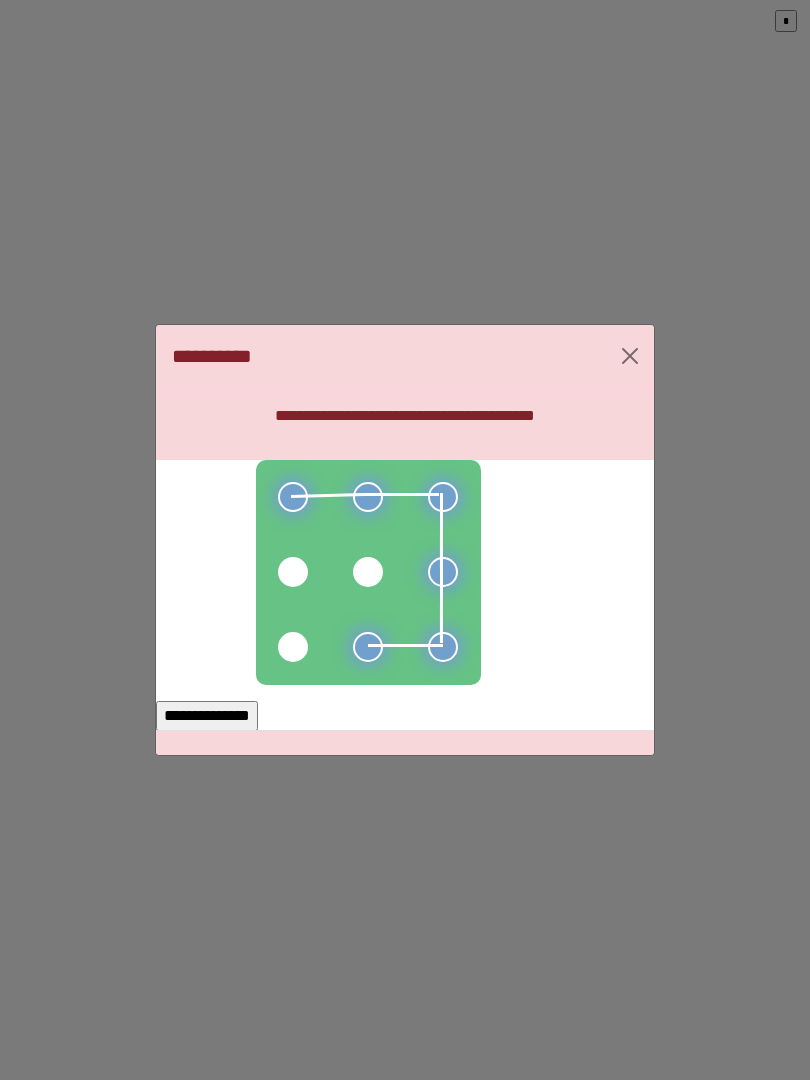 click at bounding box center [293, 647] 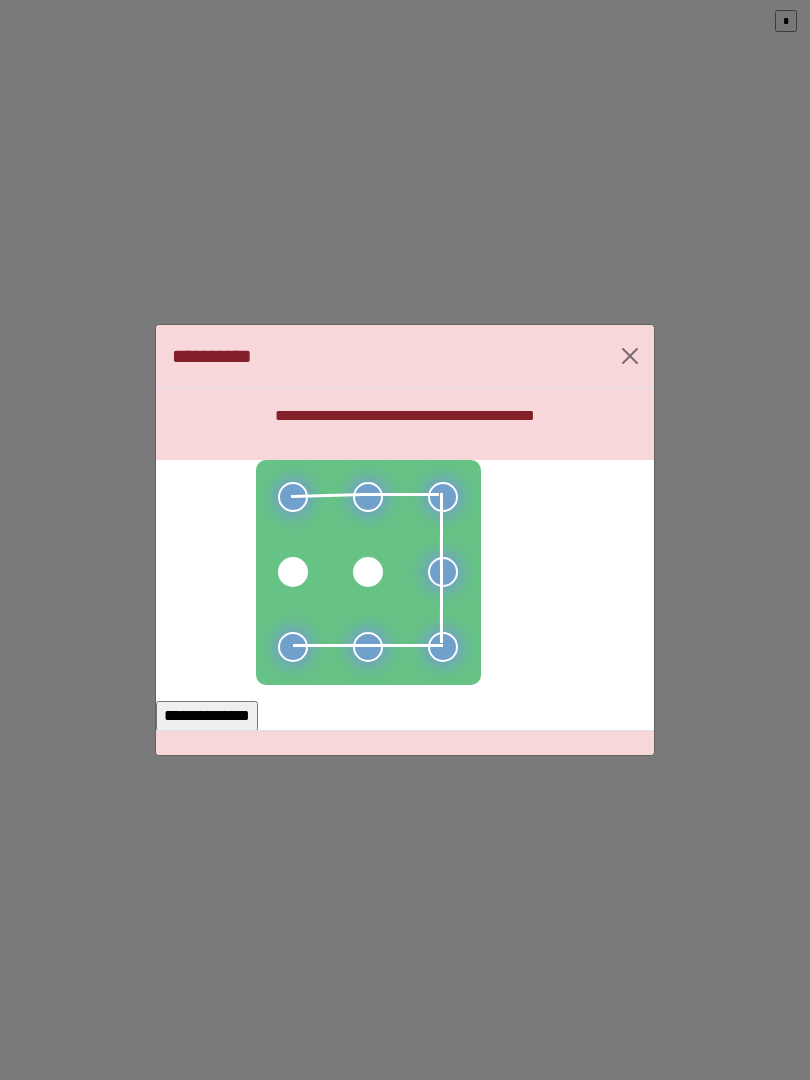 click on "**********" at bounding box center (207, 716) 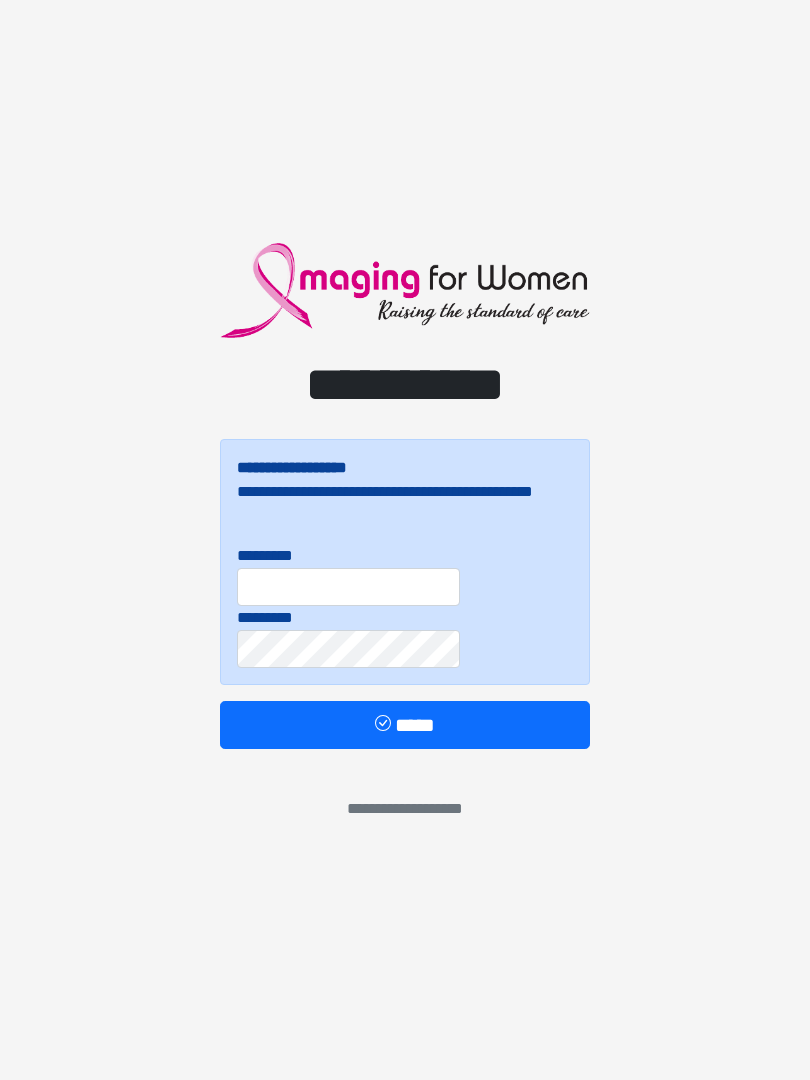 scroll, scrollTop: 0, scrollLeft: 0, axis: both 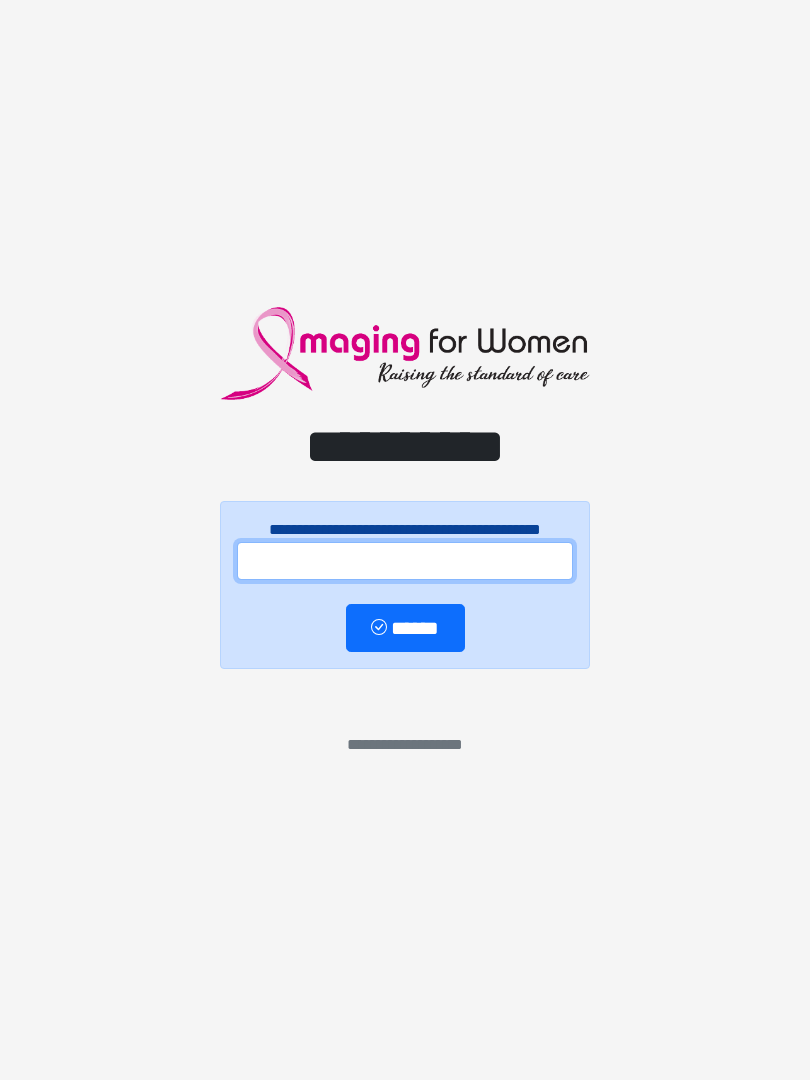 click at bounding box center [405, 561] 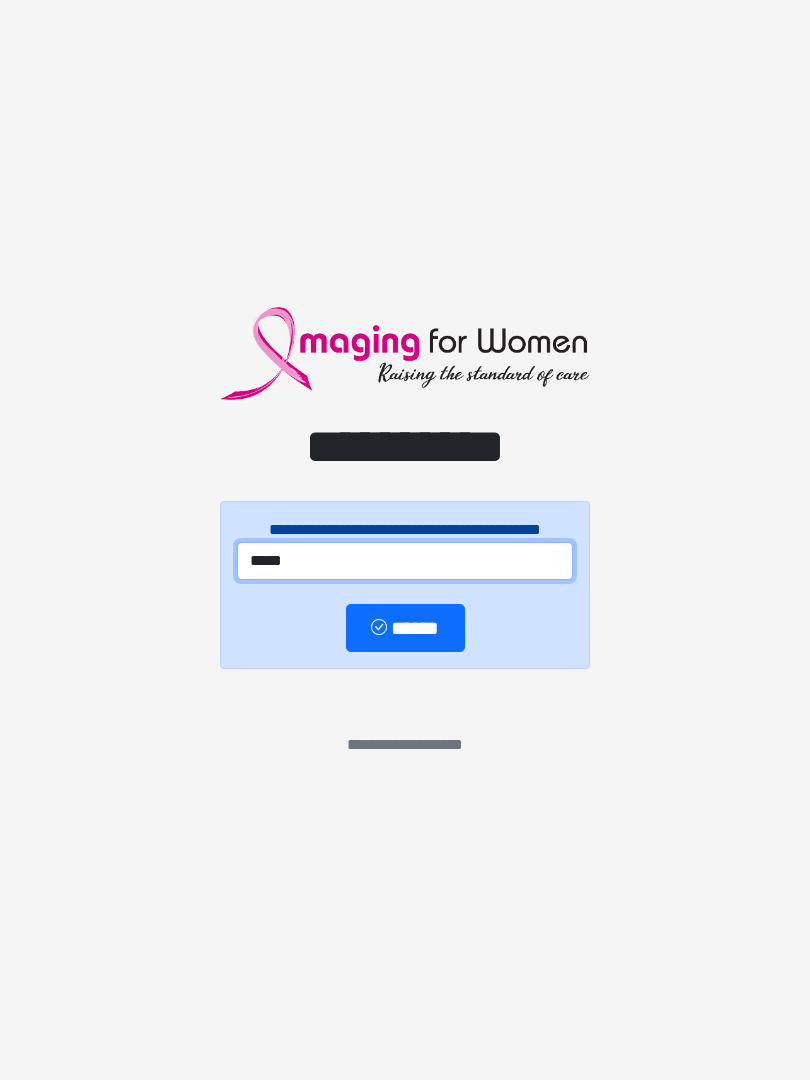 type on "*****" 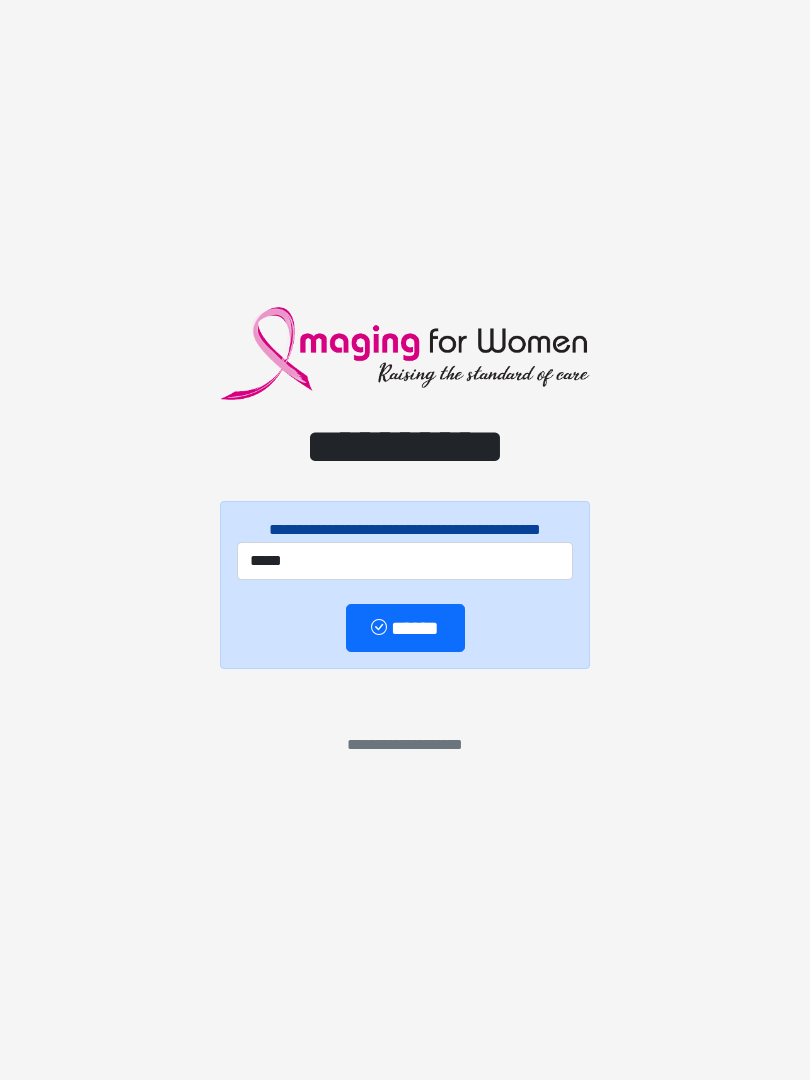click on "******" at bounding box center [405, 628] 